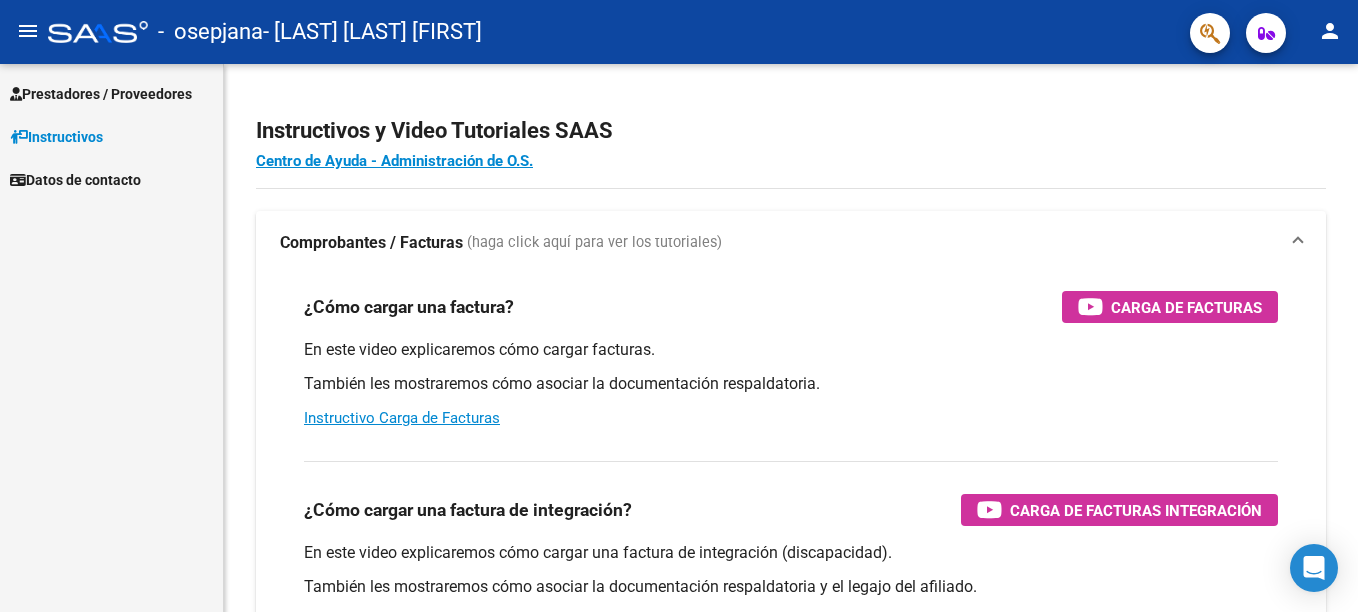 scroll, scrollTop: 0, scrollLeft: 0, axis: both 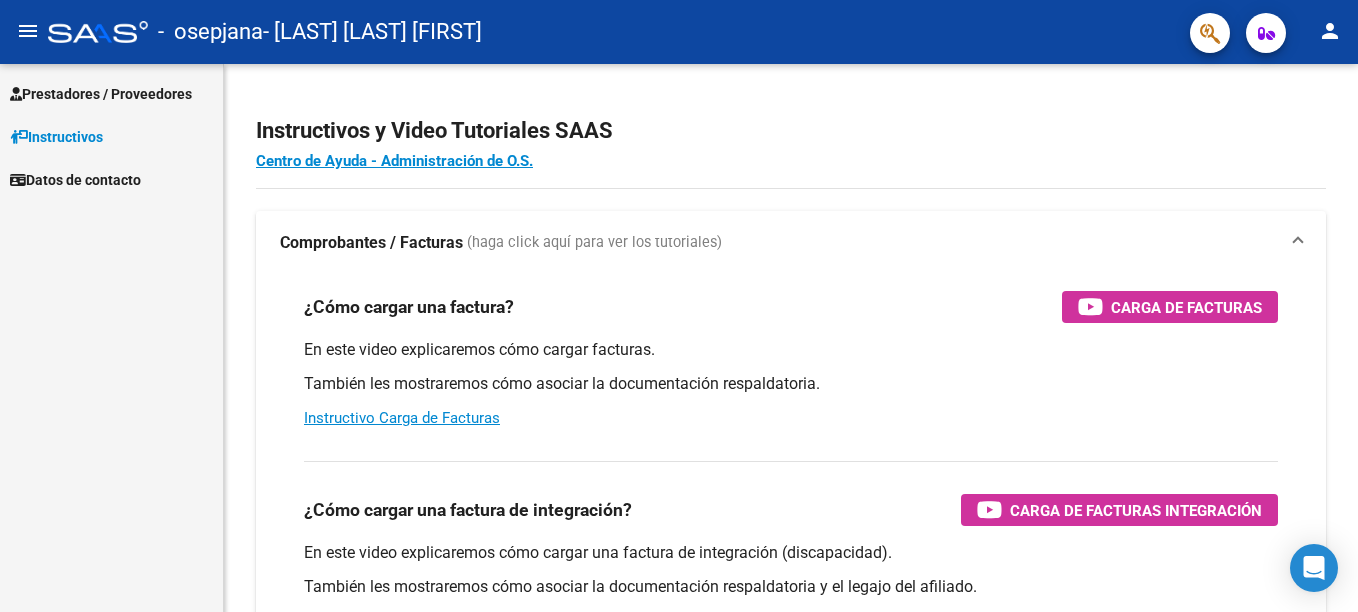 click on "Prestadores / Proveedores" at bounding box center (101, 94) 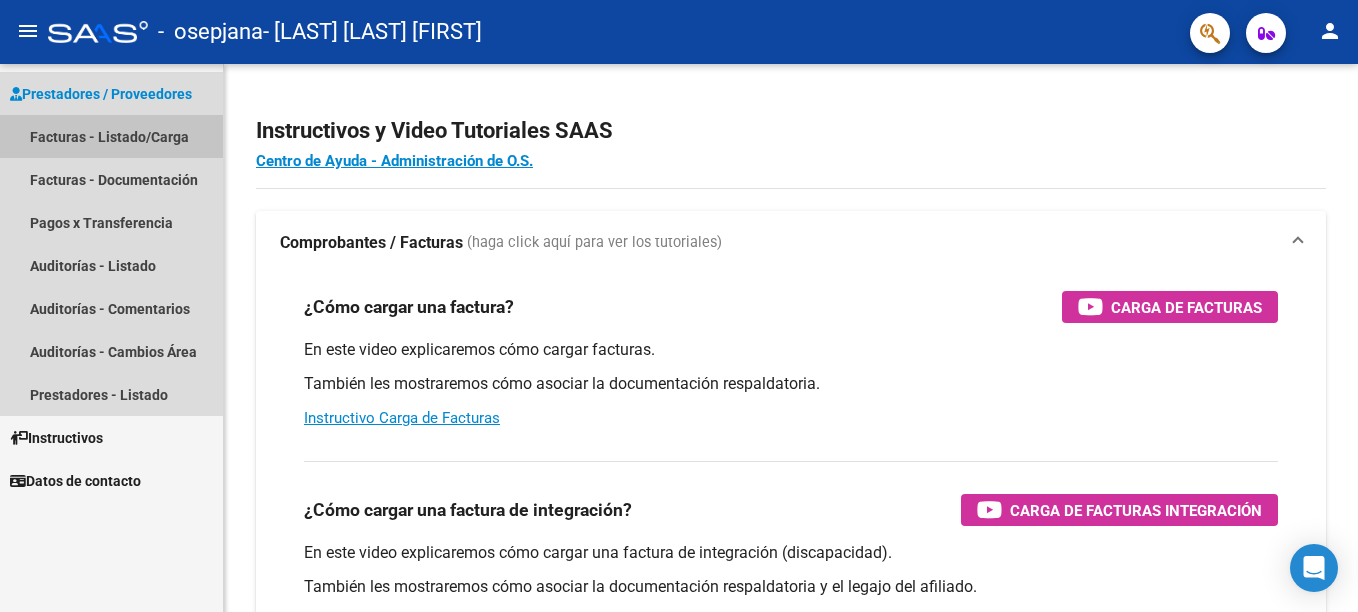 click on "Facturas - Listado/Carga" at bounding box center [111, 136] 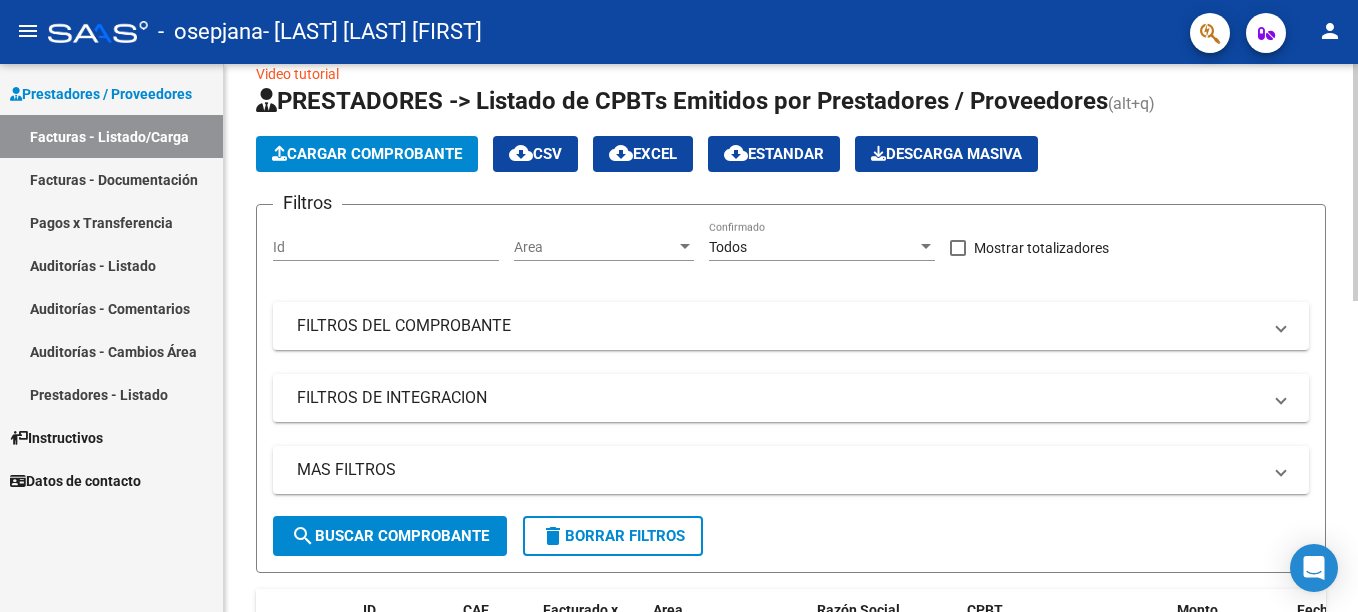 scroll, scrollTop: 0, scrollLeft: 0, axis: both 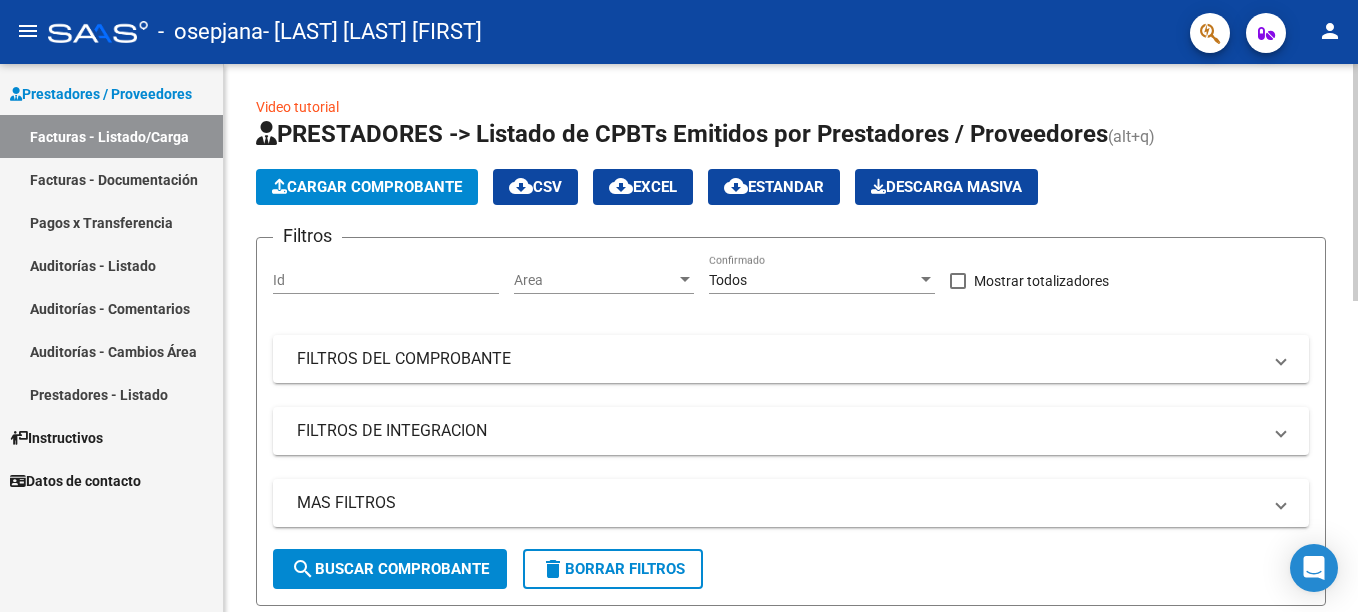 click on "Cargar Comprobante" 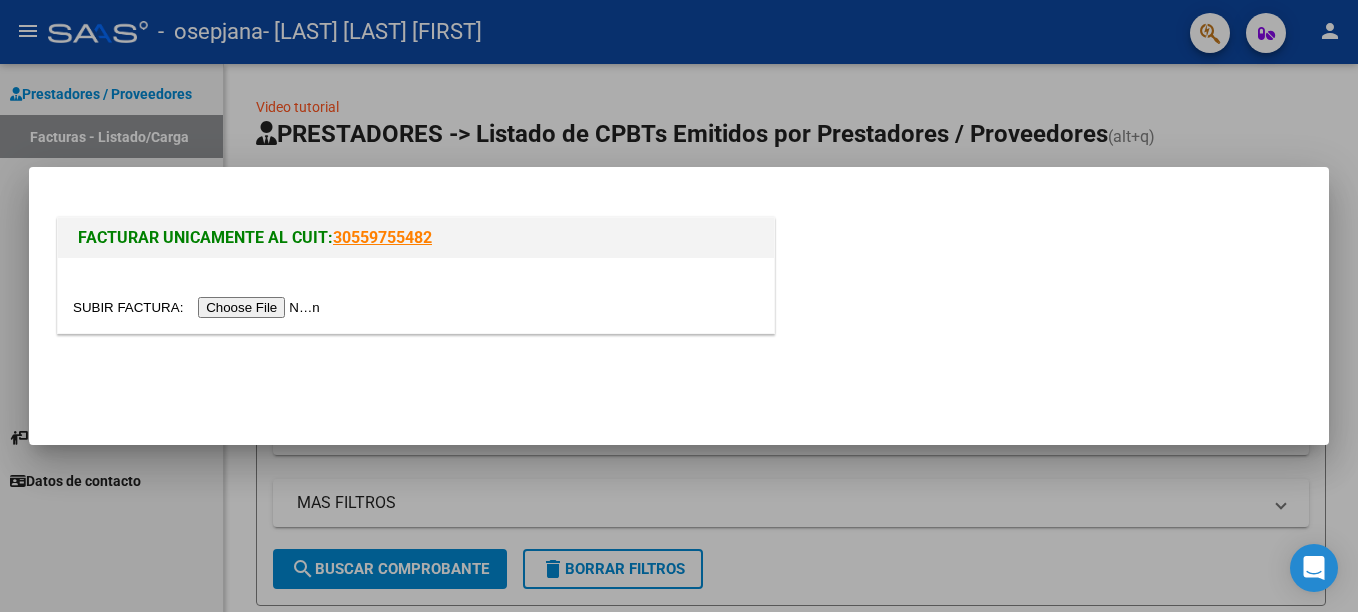 click at bounding box center [199, 307] 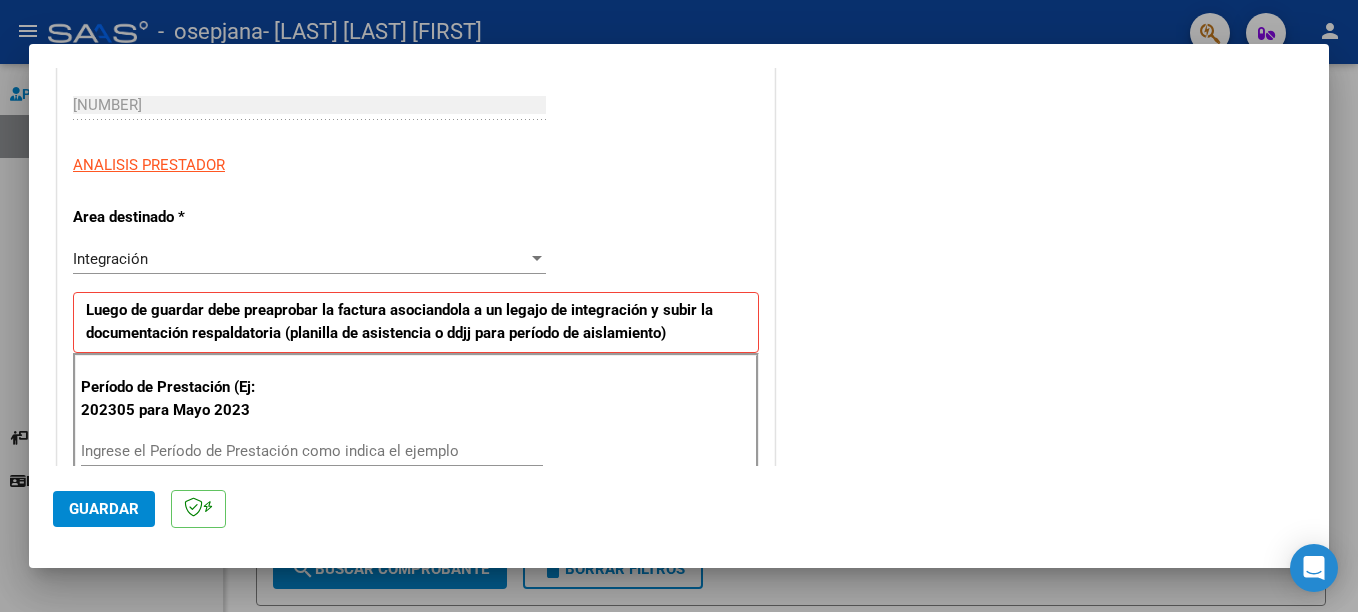 scroll, scrollTop: 300, scrollLeft: 0, axis: vertical 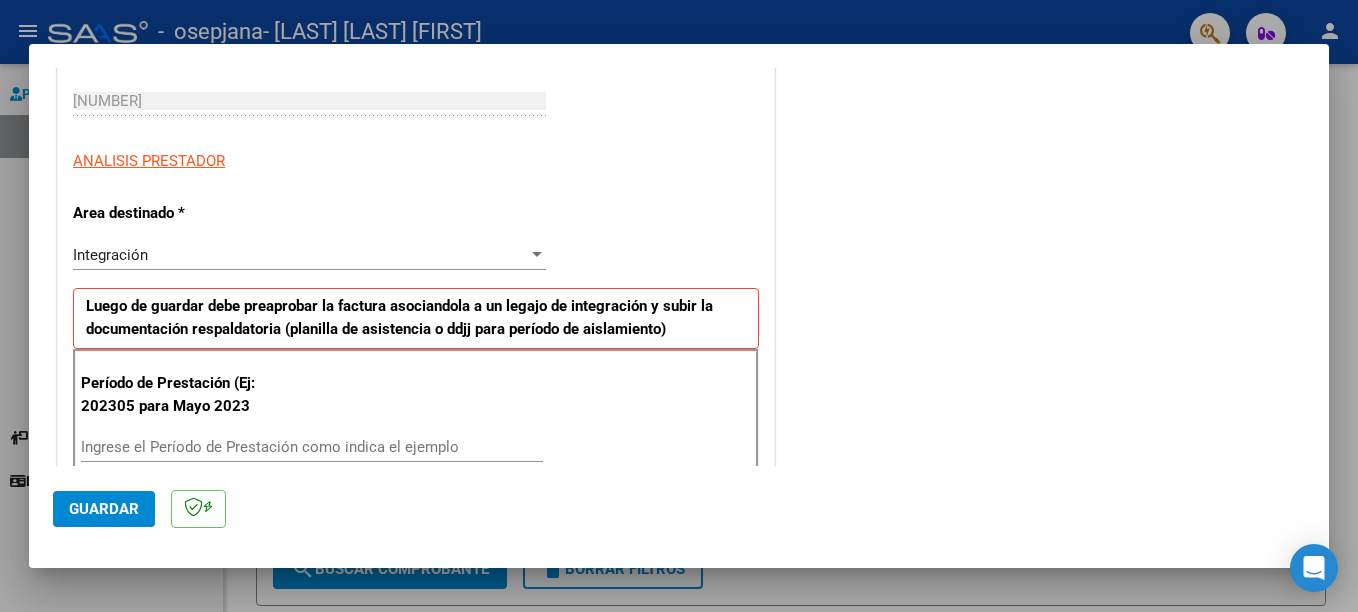 click on "Integración" at bounding box center [300, 255] 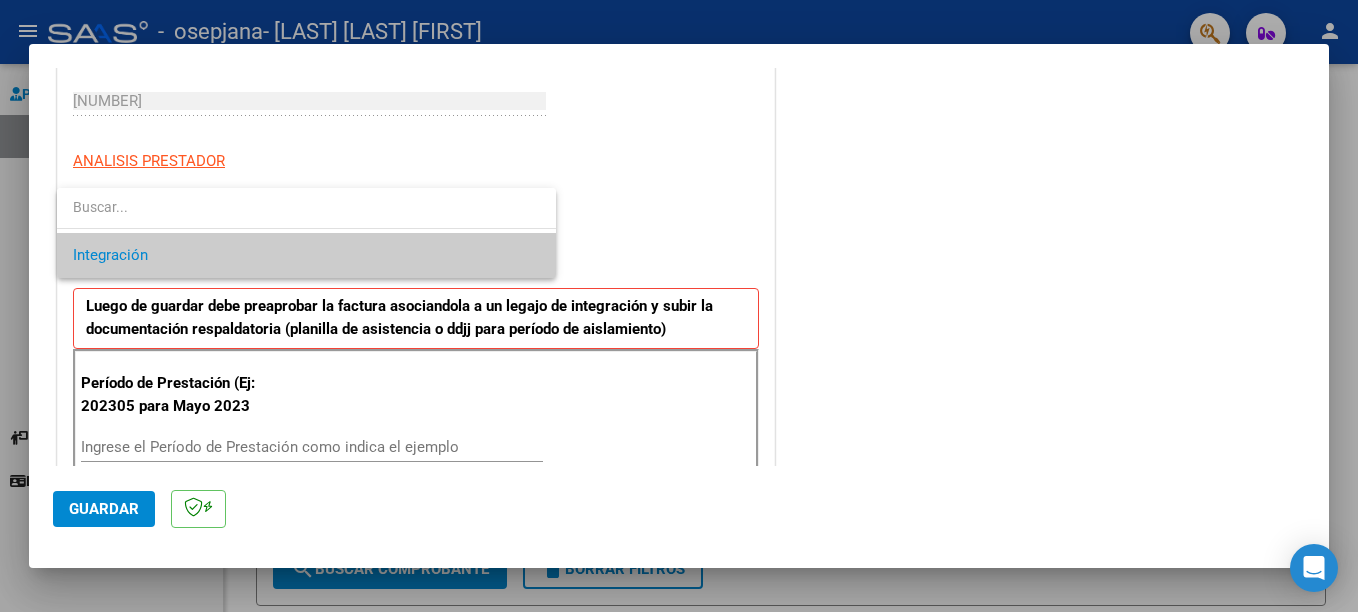 click on "Integración" at bounding box center [306, 255] 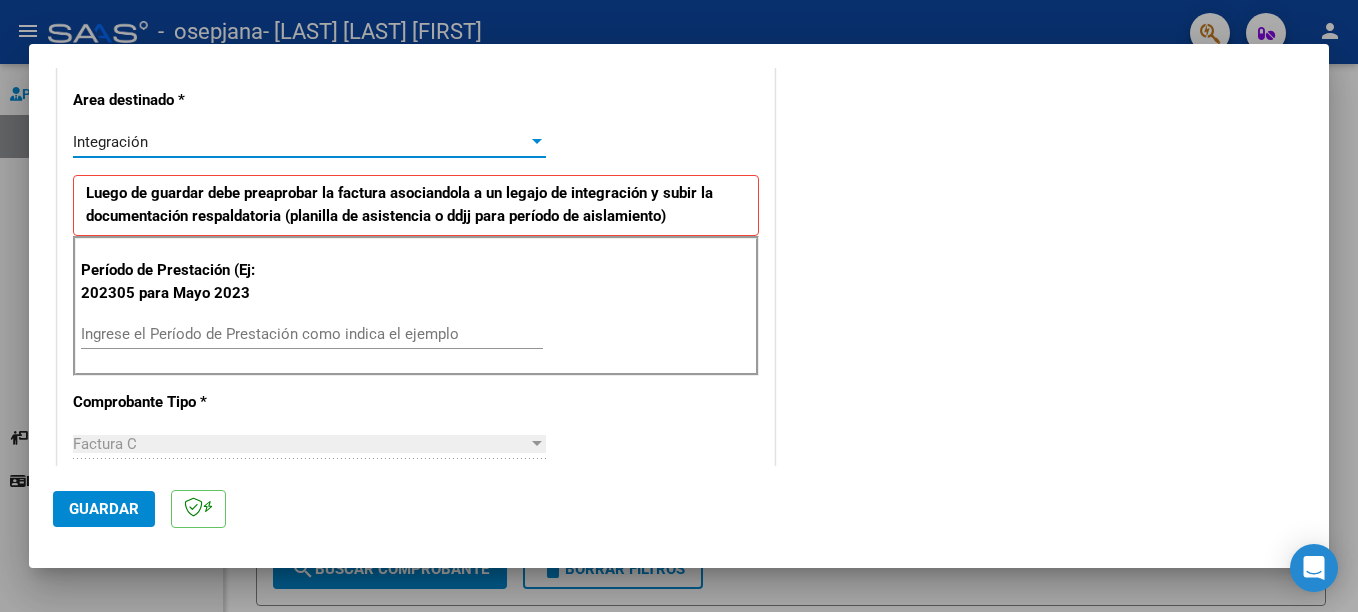 scroll, scrollTop: 500, scrollLeft: 0, axis: vertical 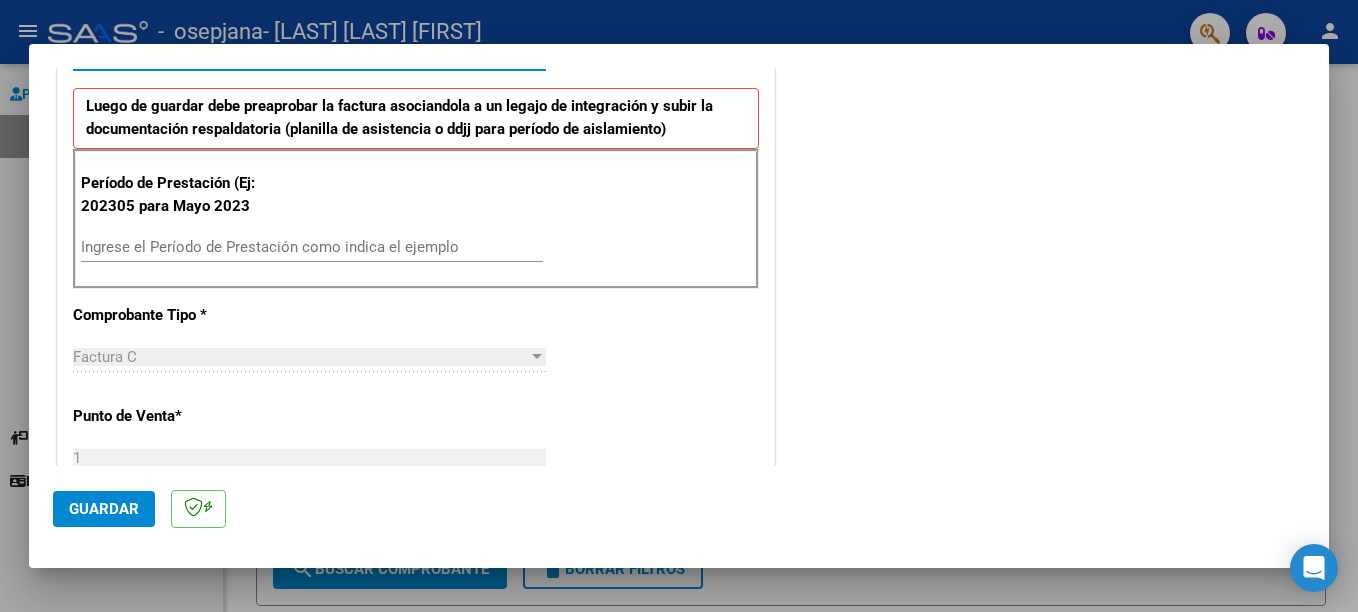 click on "Ingrese el Período de Prestación como indica el ejemplo" at bounding box center (312, 247) 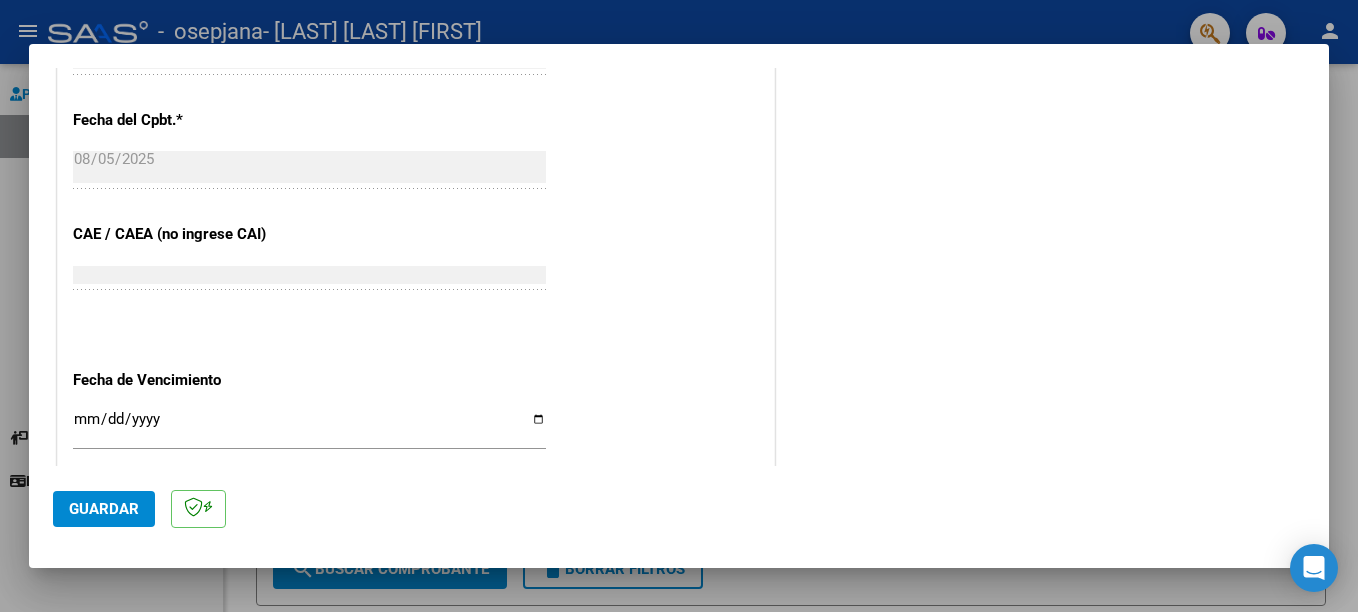 scroll, scrollTop: 1200, scrollLeft: 0, axis: vertical 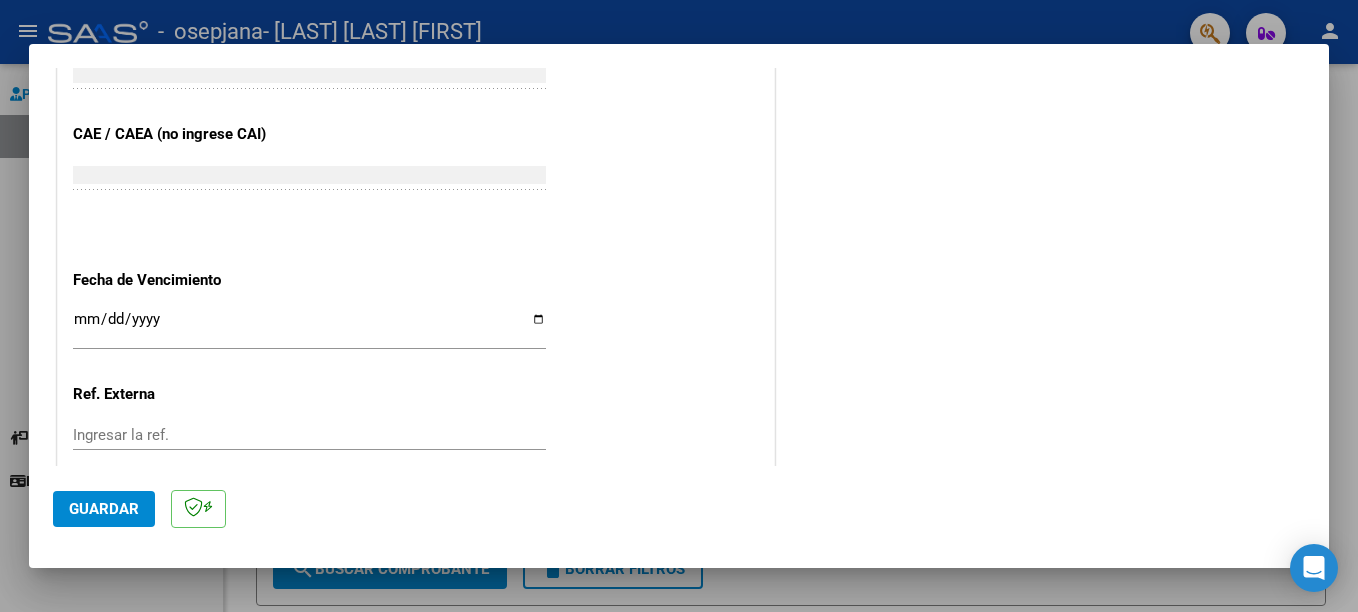 type on "202507" 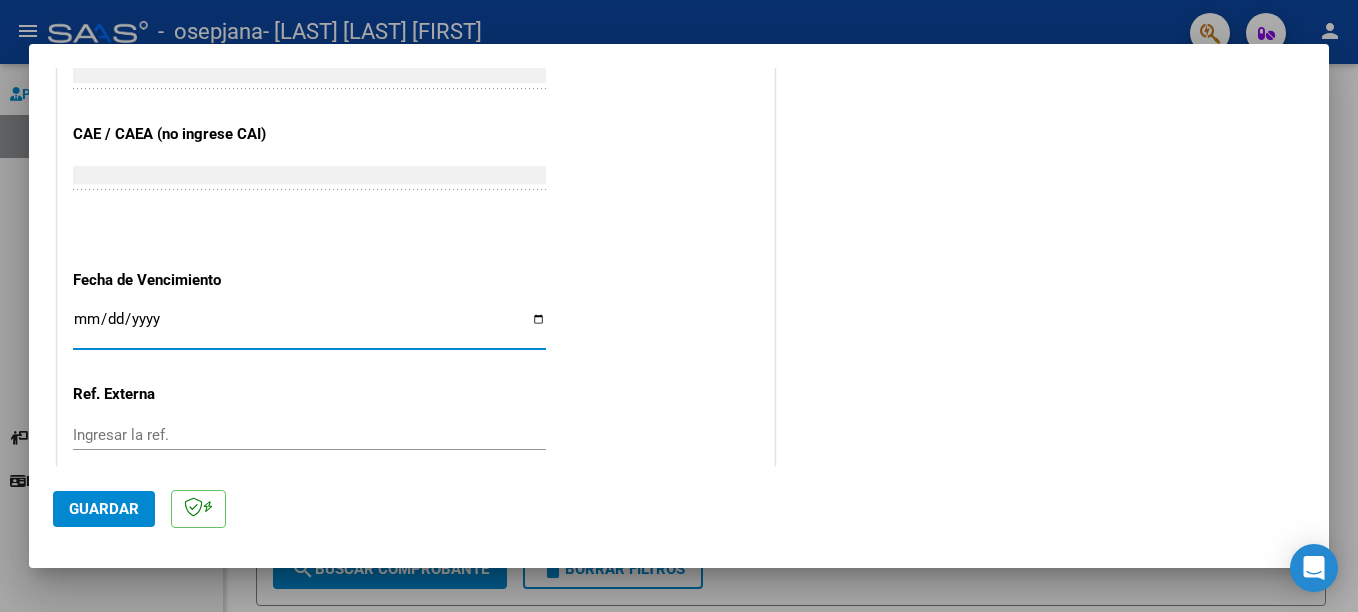 type on "2025-08-15" 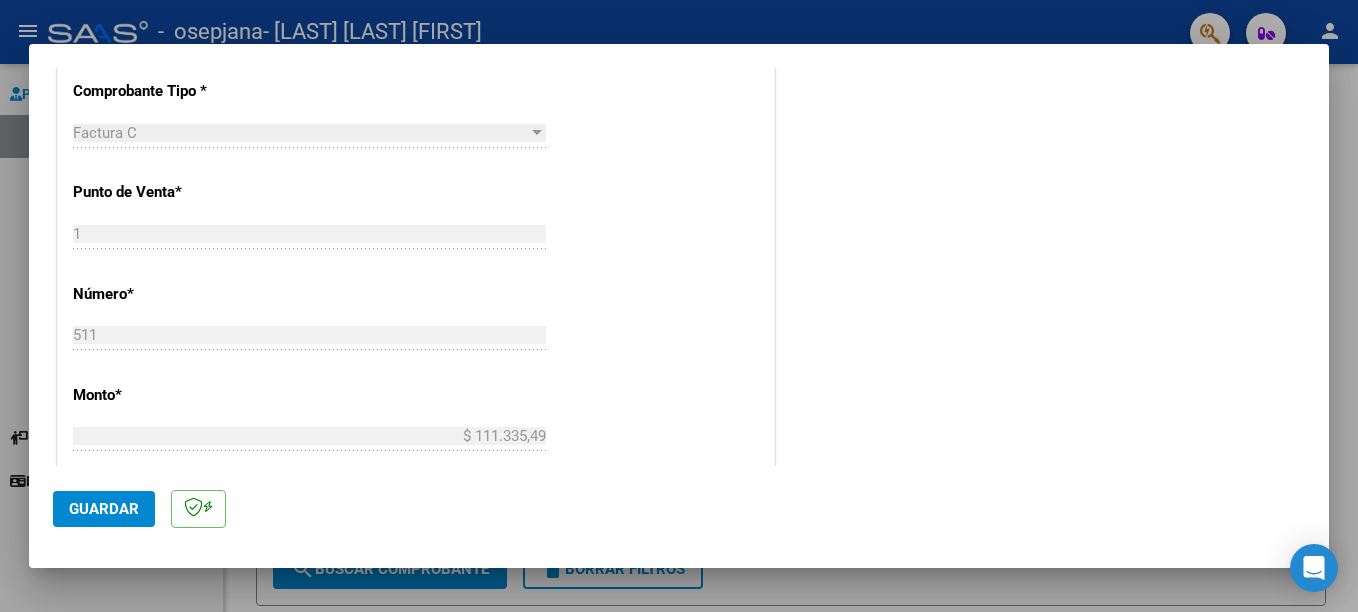 scroll, scrollTop: 824, scrollLeft: 0, axis: vertical 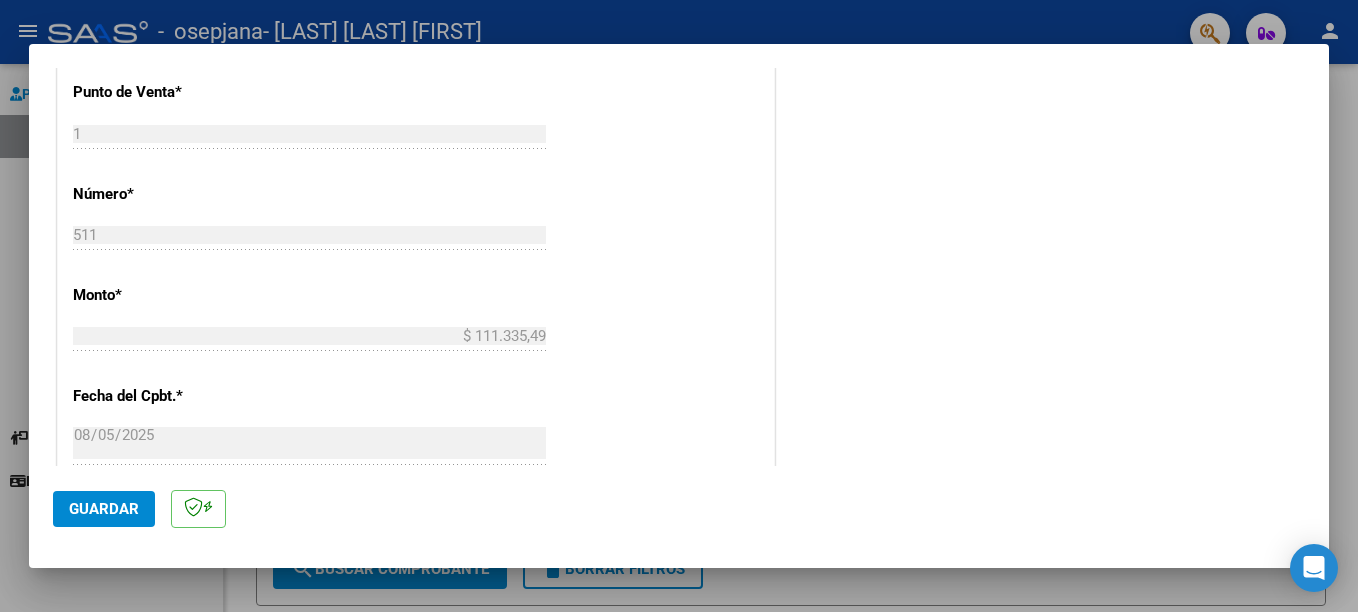 click on "Guardar" 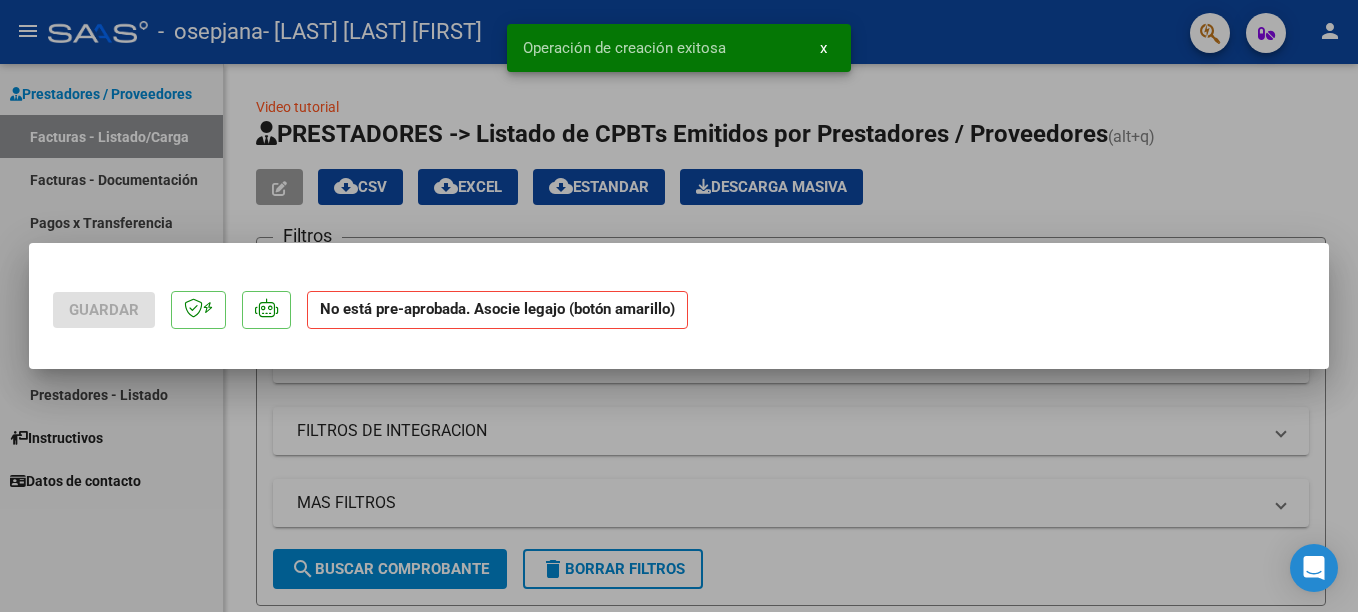 scroll, scrollTop: 0, scrollLeft: 0, axis: both 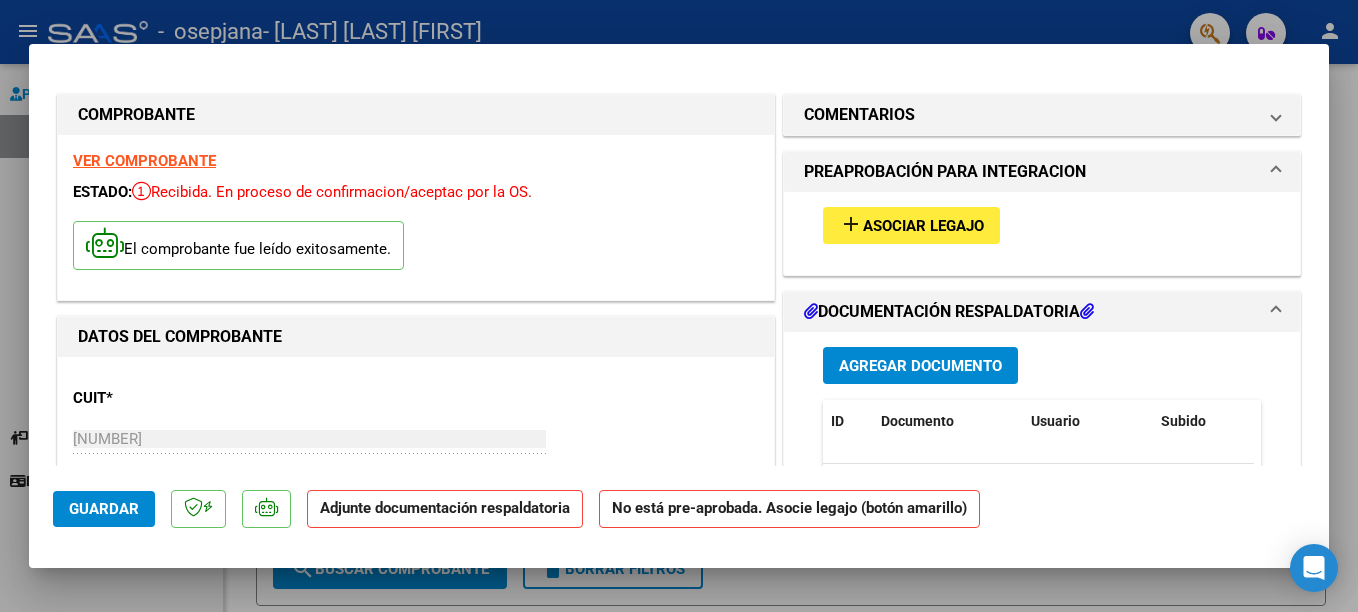 click on "Asociar Legajo" at bounding box center (923, 226) 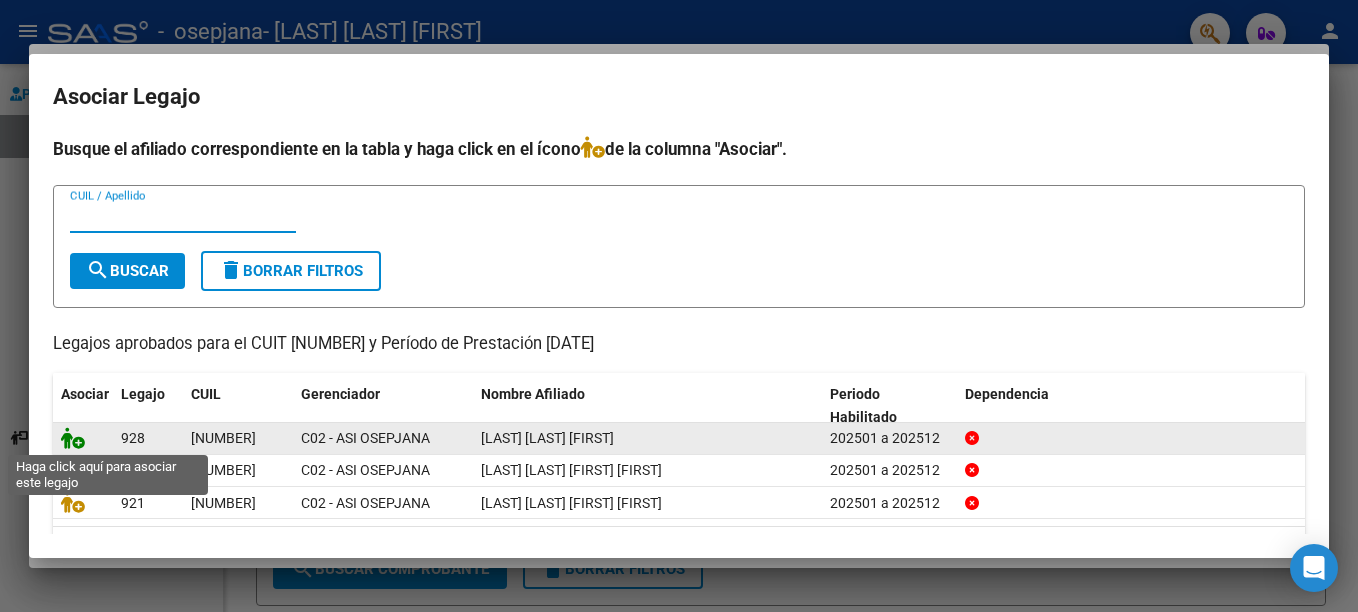 click 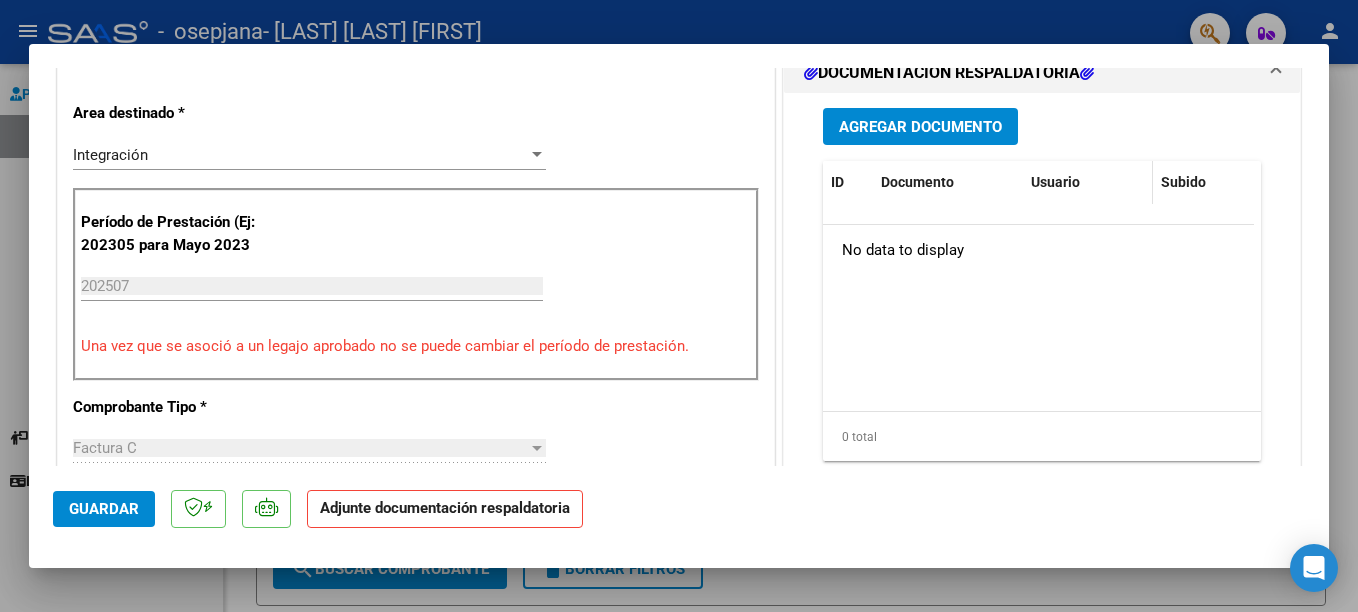 scroll, scrollTop: 300, scrollLeft: 0, axis: vertical 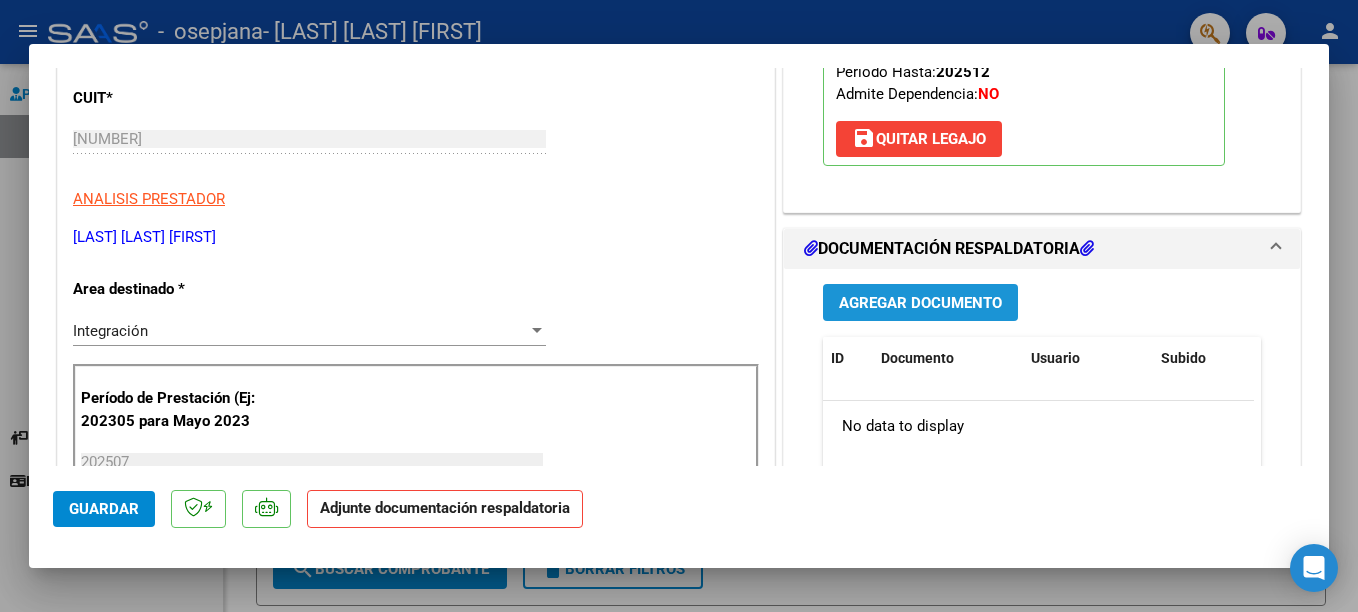 click on "Agregar Documento" at bounding box center [920, 303] 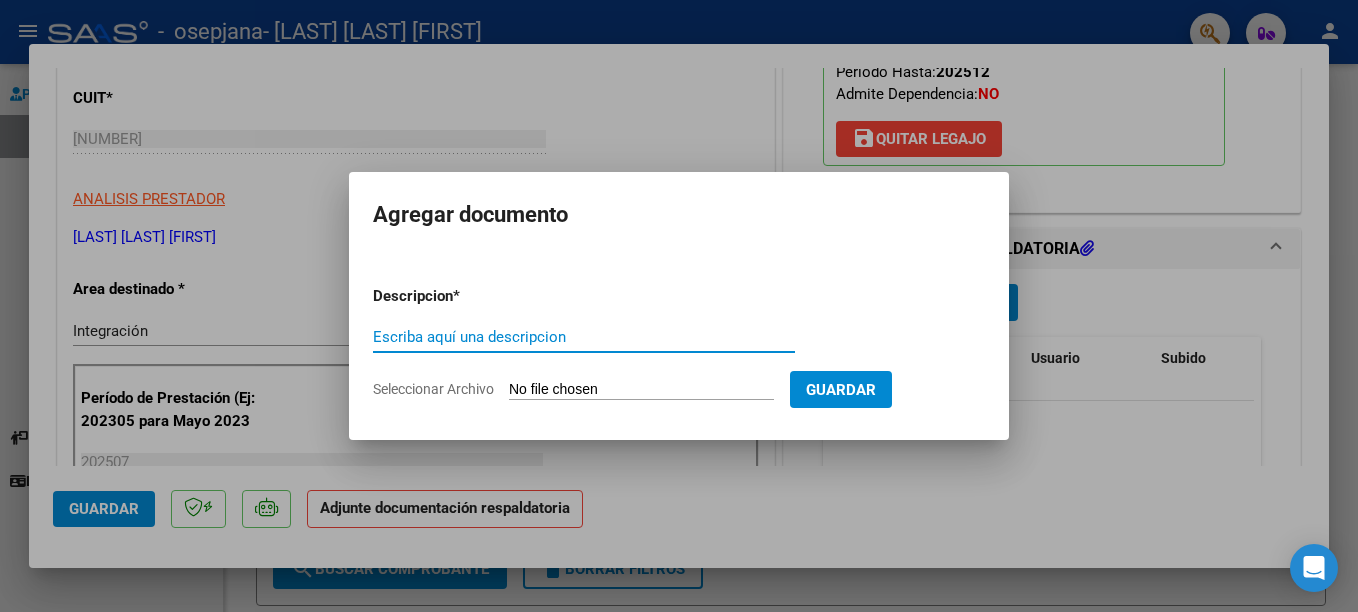 click on "Escriba aquí una descripcion" at bounding box center (584, 337) 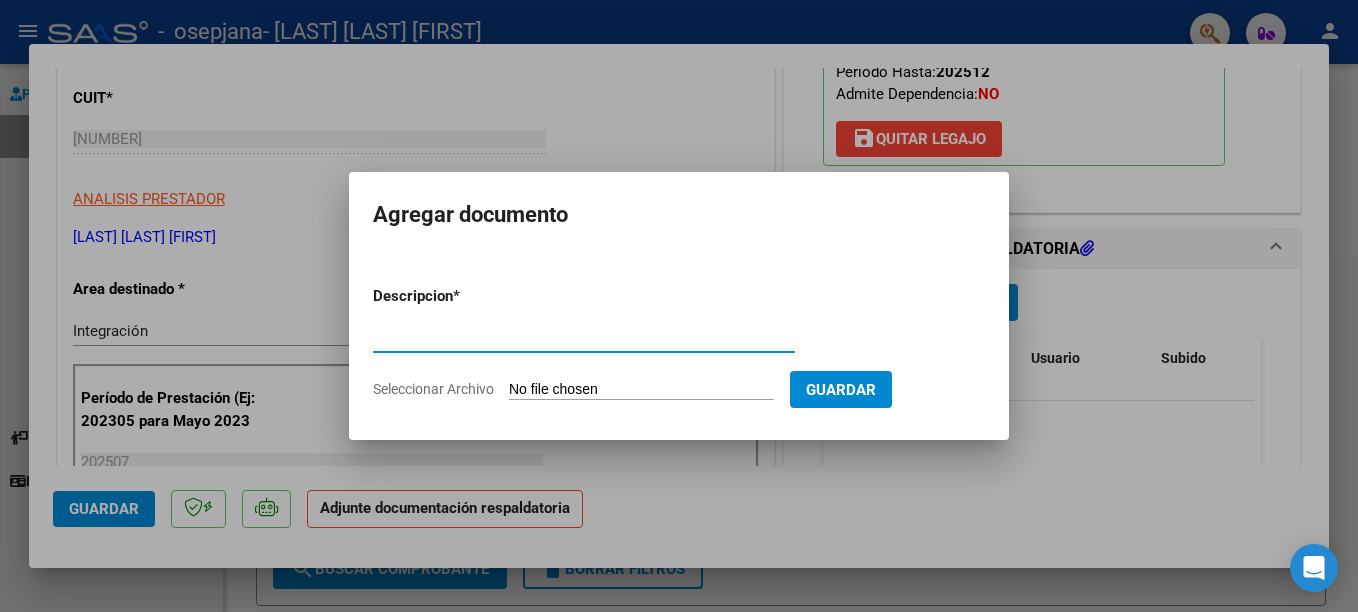 type on "planilla asistencia" 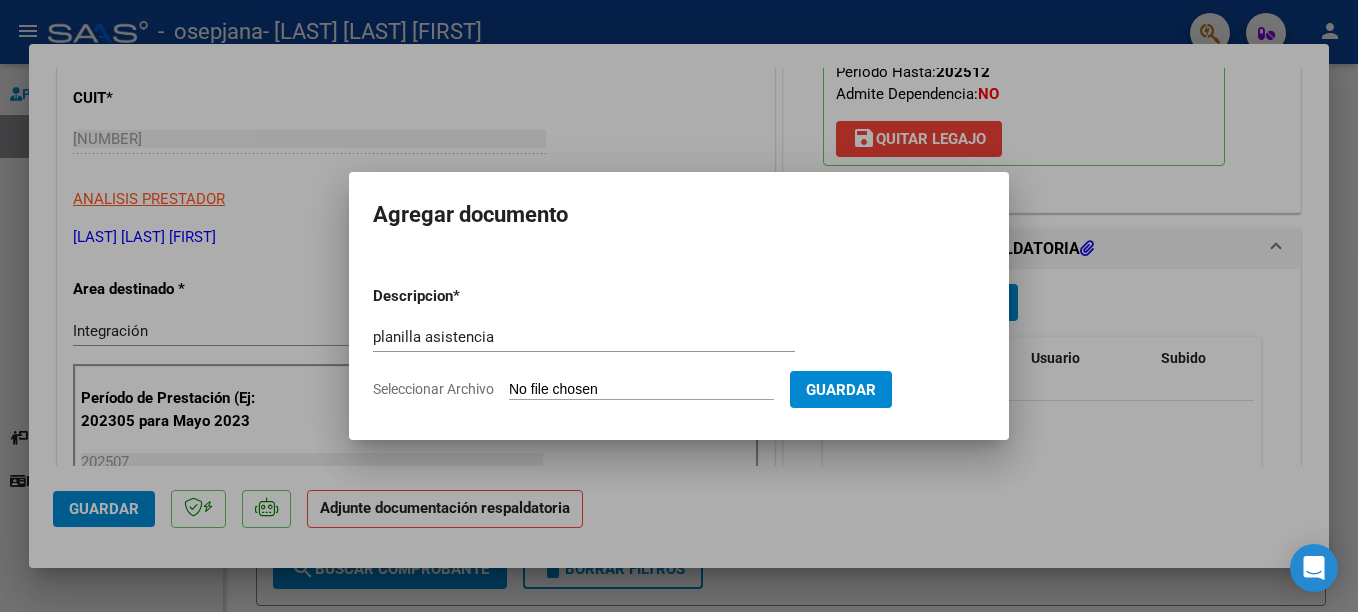 click on "Seleccionar Archivo" at bounding box center [641, 390] 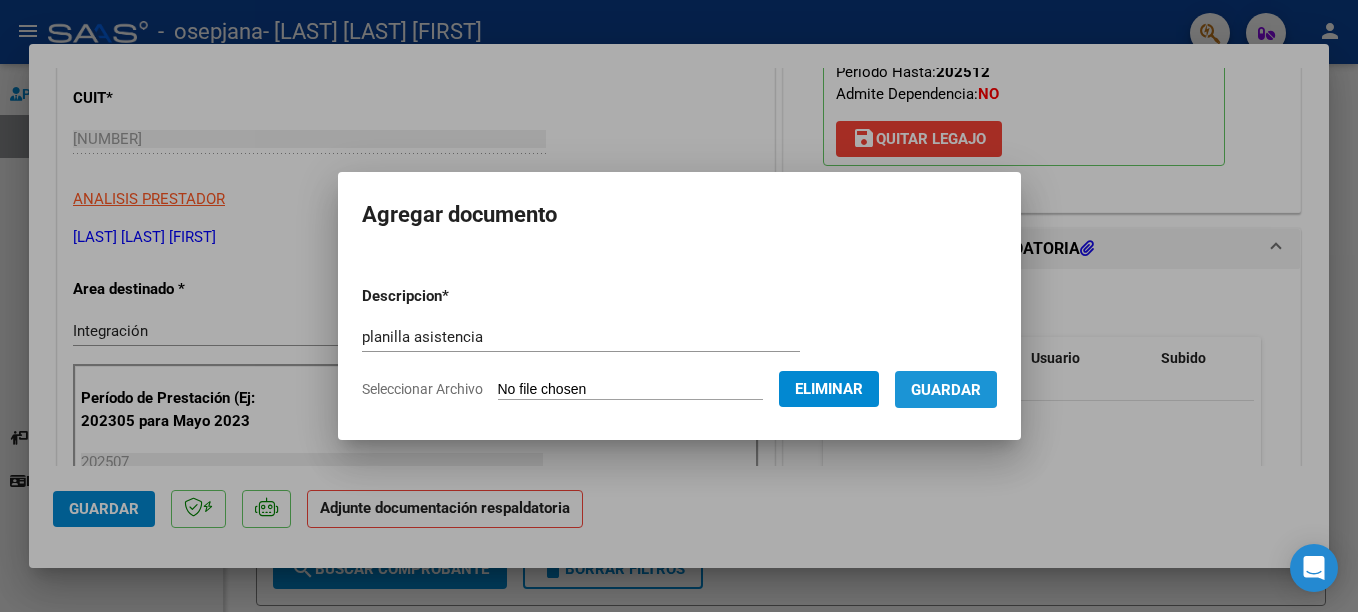 click on "Guardar" at bounding box center (946, 390) 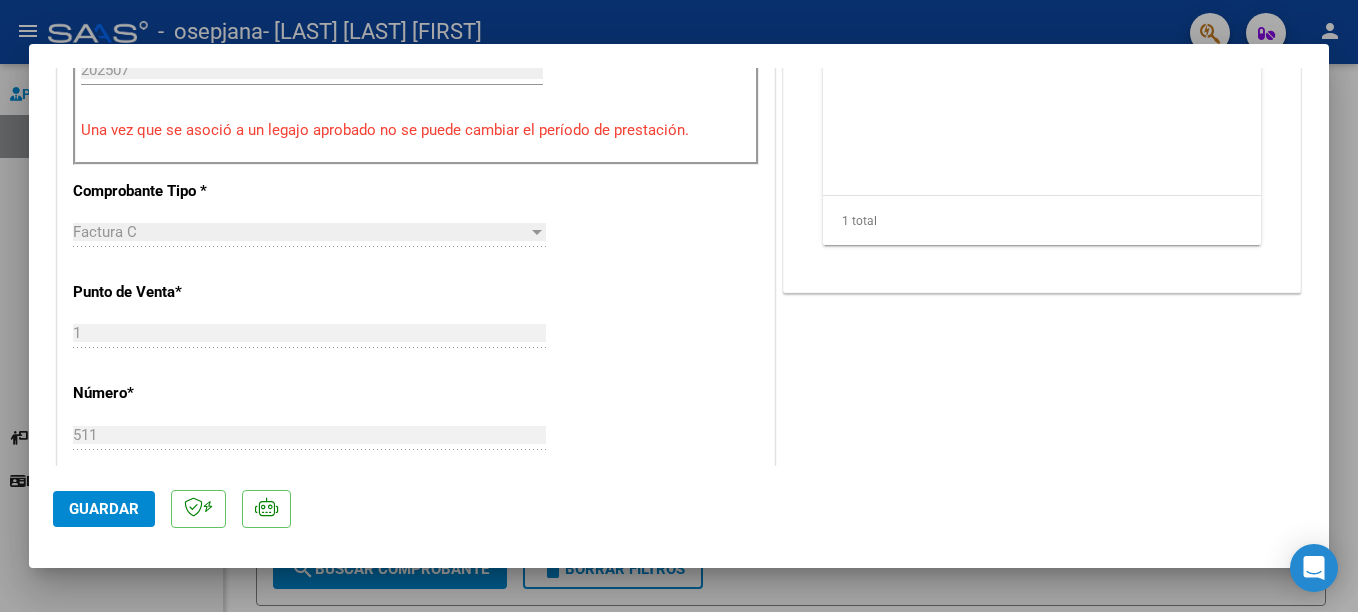 scroll, scrollTop: 700, scrollLeft: 0, axis: vertical 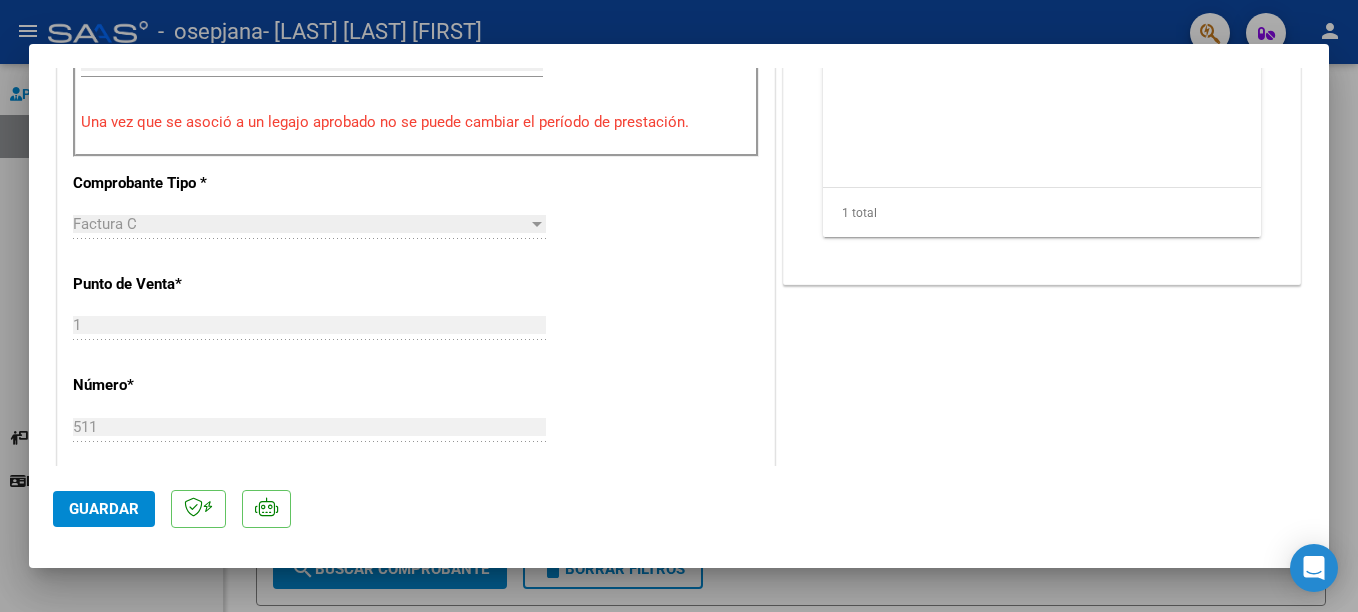click on "Guardar" 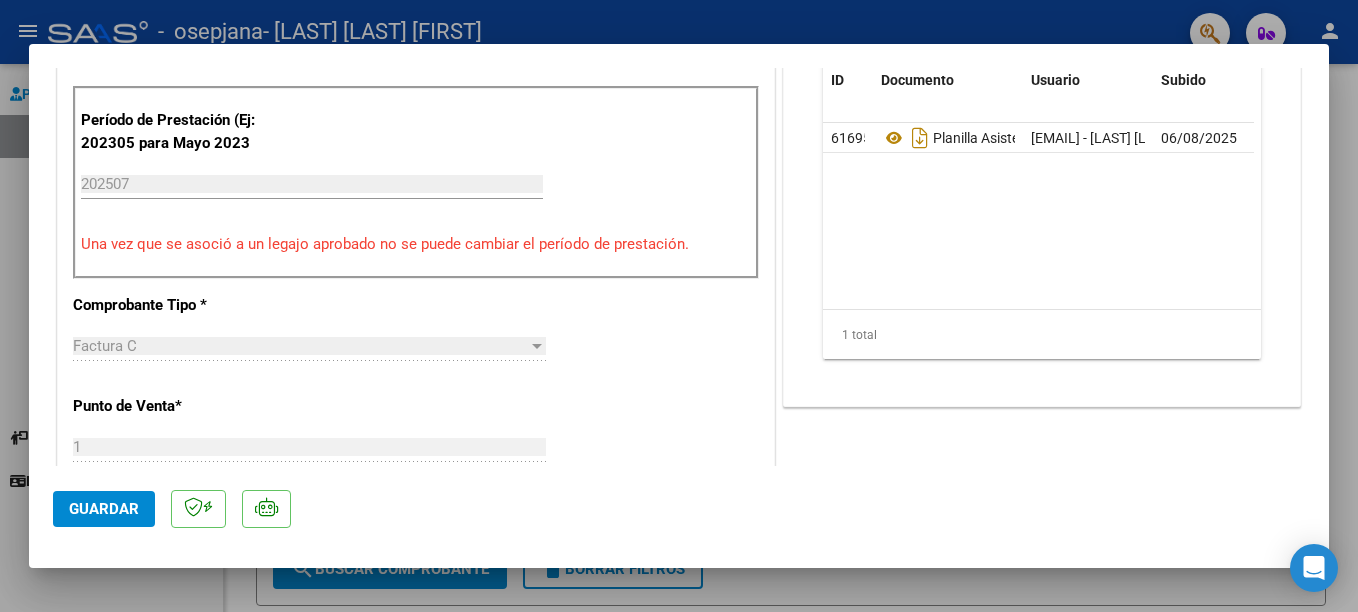 scroll, scrollTop: 700, scrollLeft: 0, axis: vertical 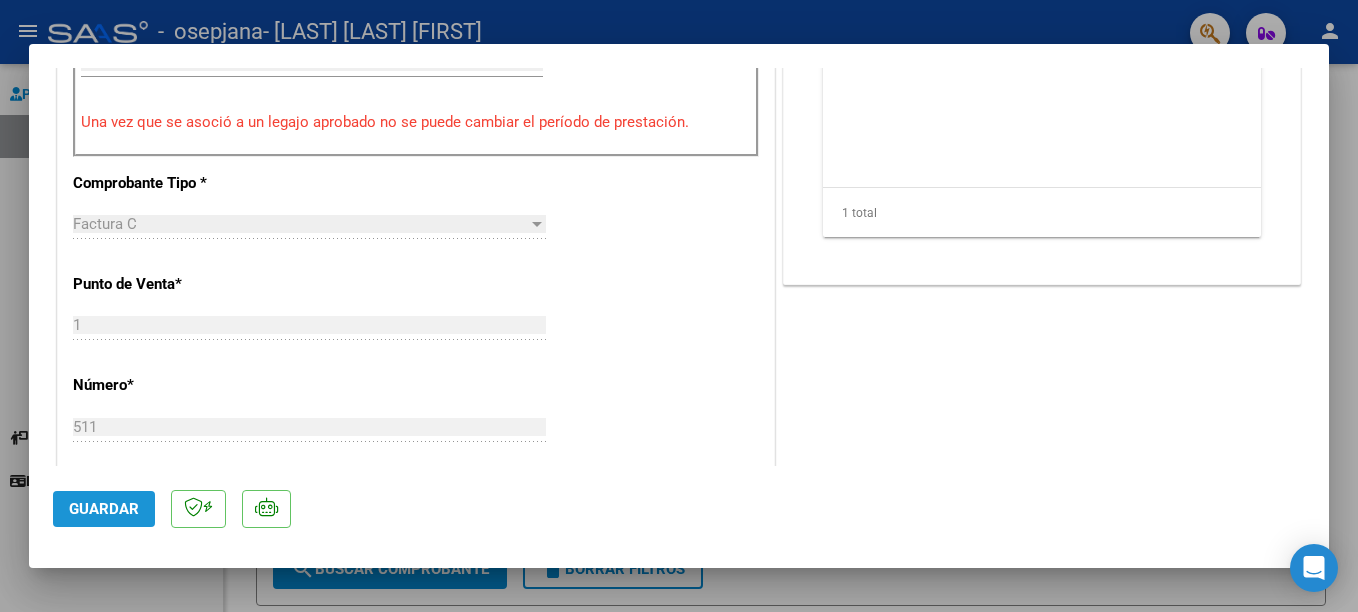 click on "Guardar" 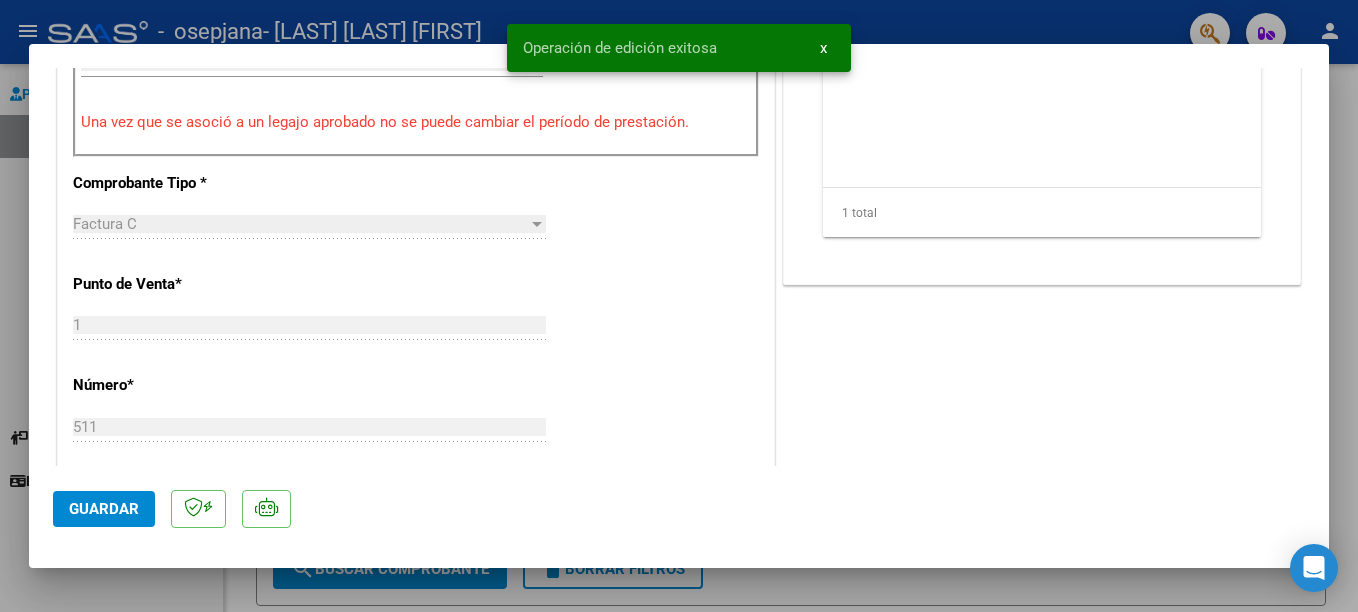 click at bounding box center (679, 306) 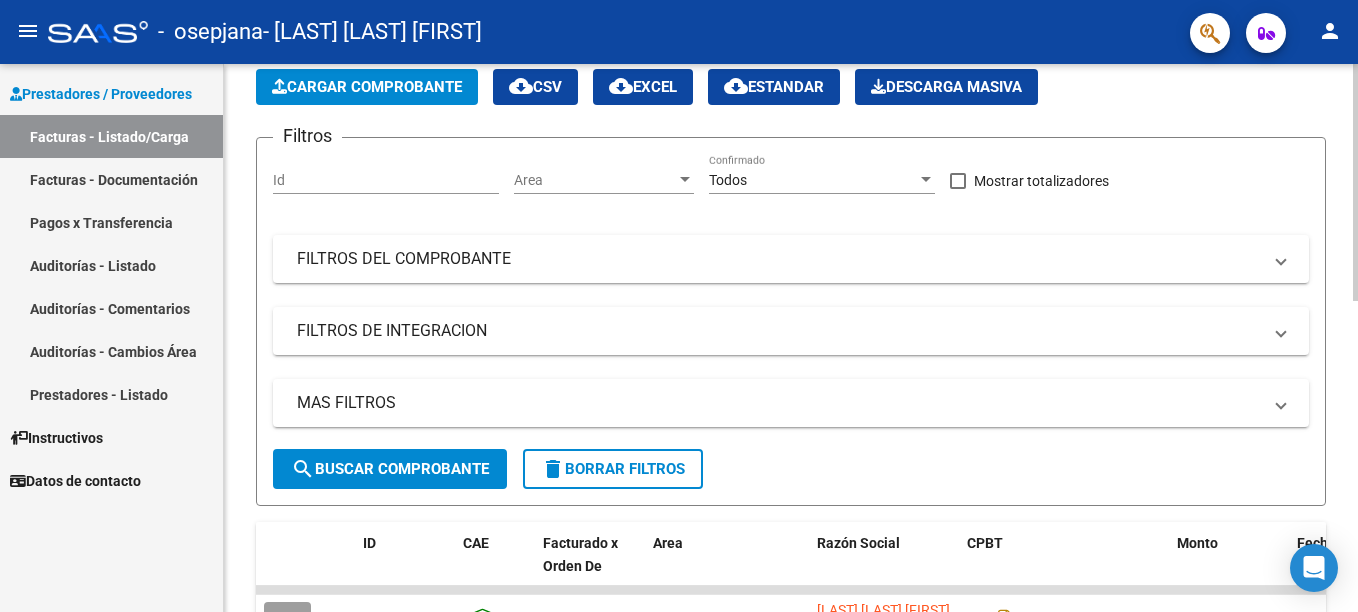 scroll, scrollTop: 0, scrollLeft: 0, axis: both 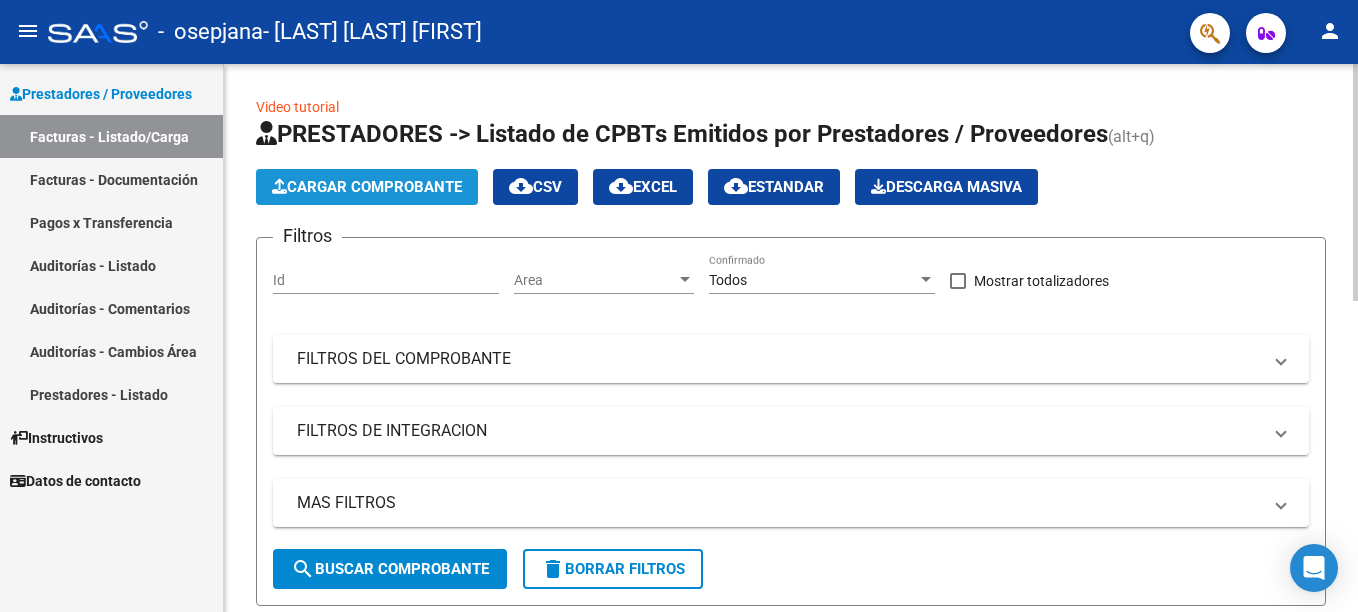 click on "Cargar Comprobante" 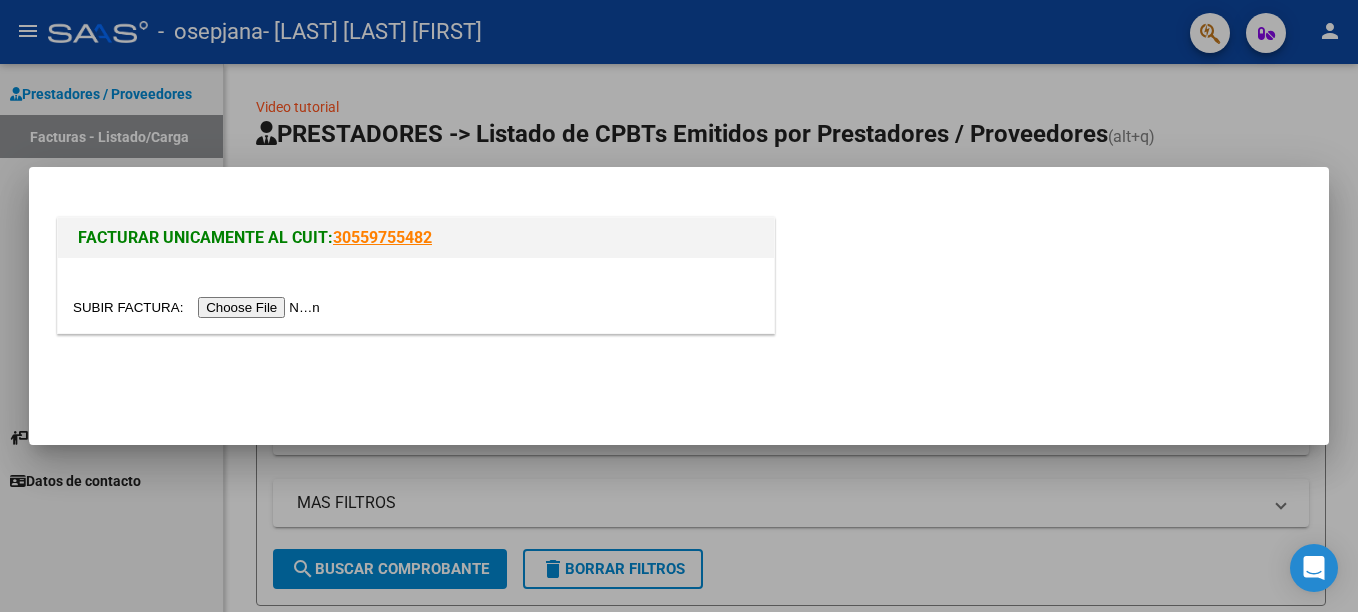 click at bounding box center (199, 307) 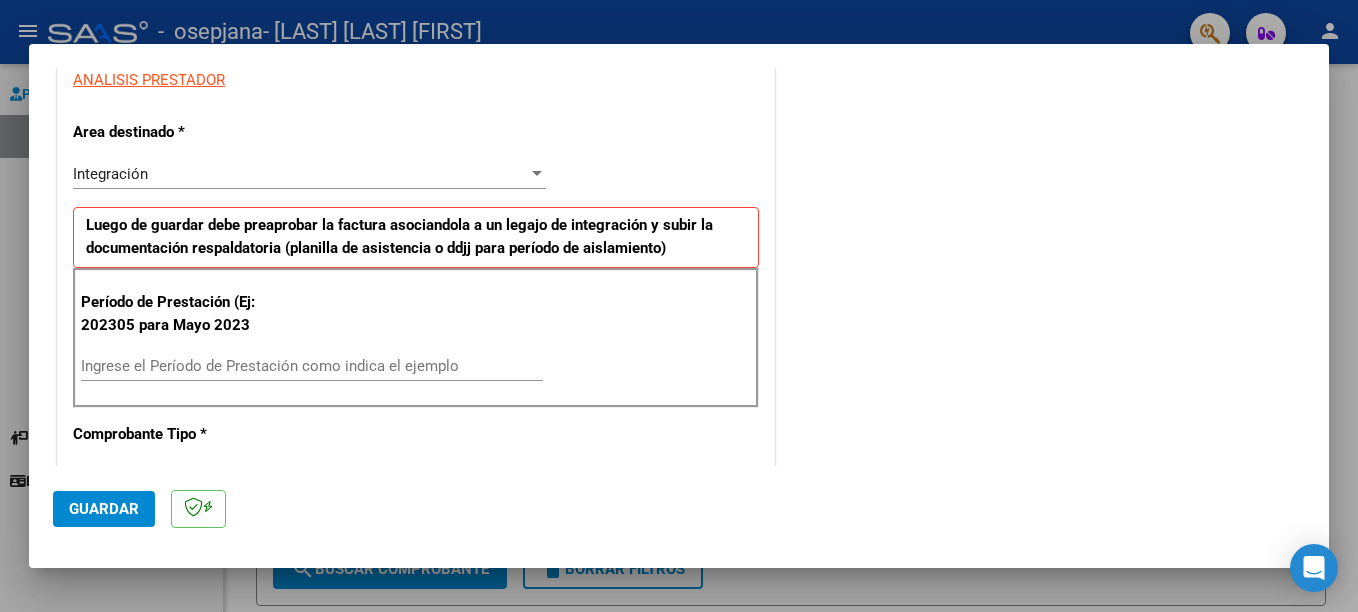 scroll, scrollTop: 400, scrollLeft: 0, axis: vertical 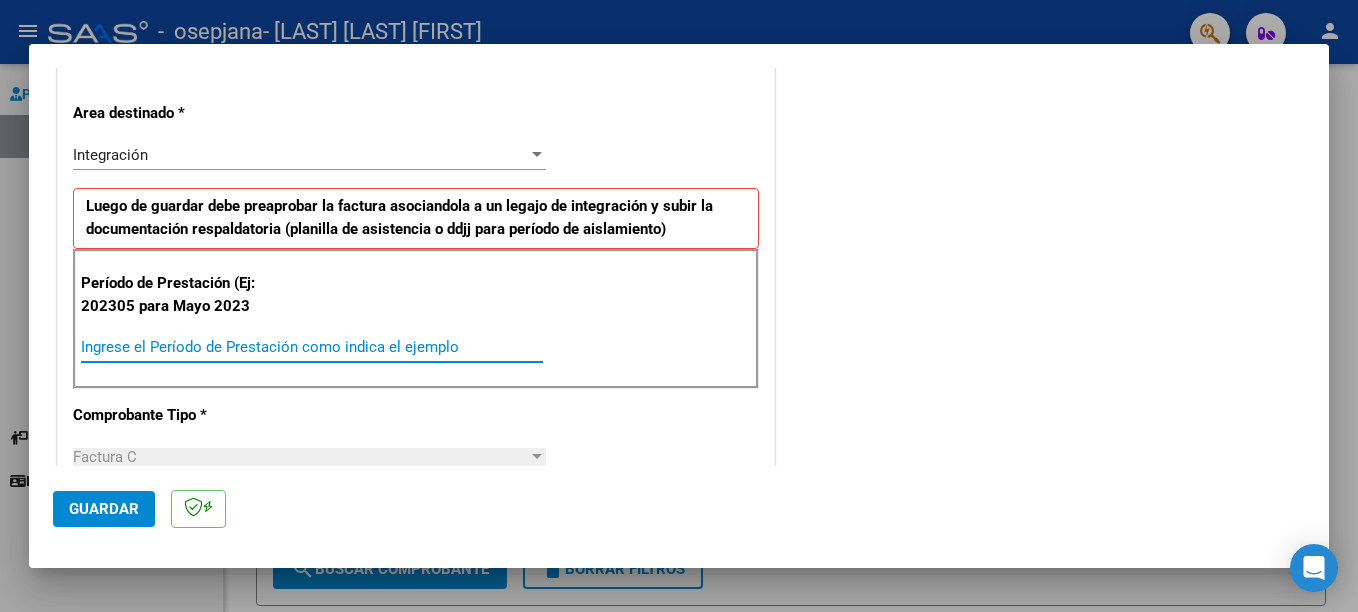 click on "Ingrese el Período de Prestación como indica el ejemplo" at bounding box center [312, 347] 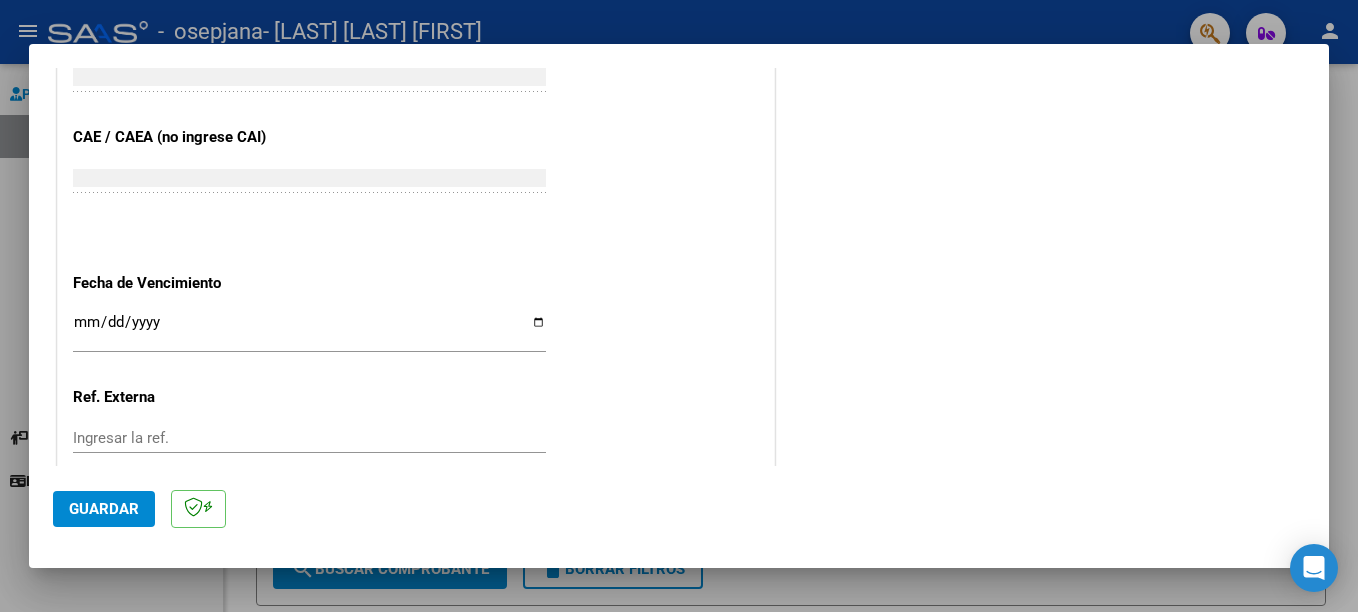 scroll, scrollTop: 1200, scrollLeft: 0, axis: vertical 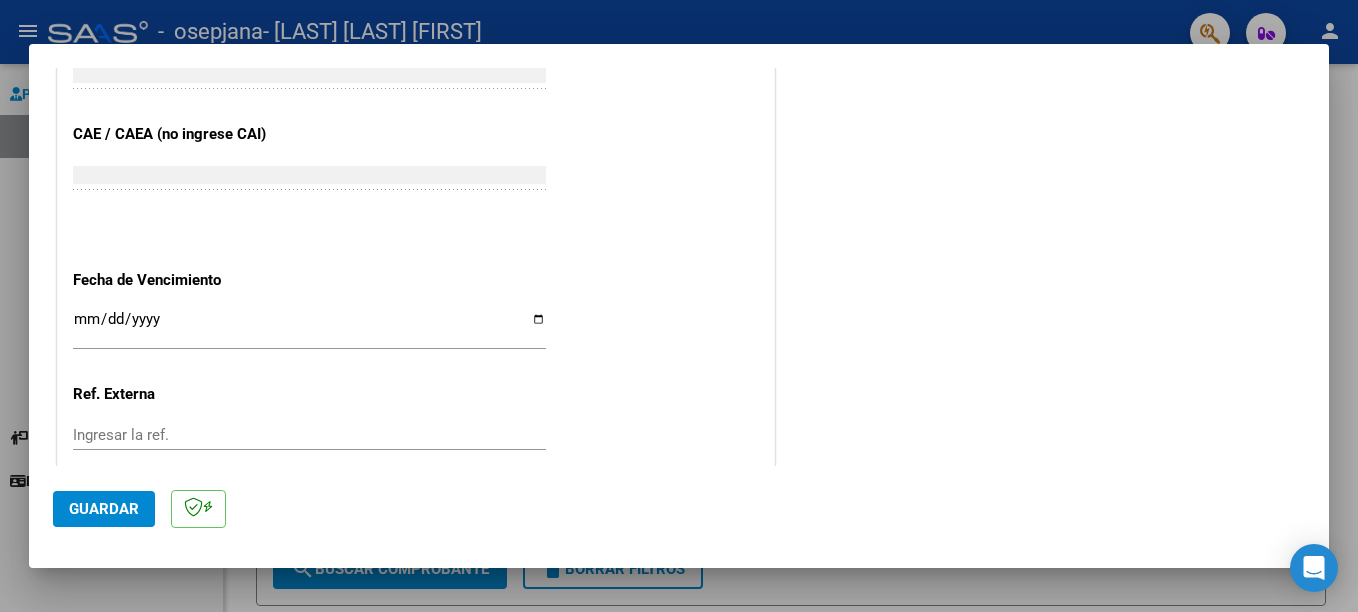 type on "202507" 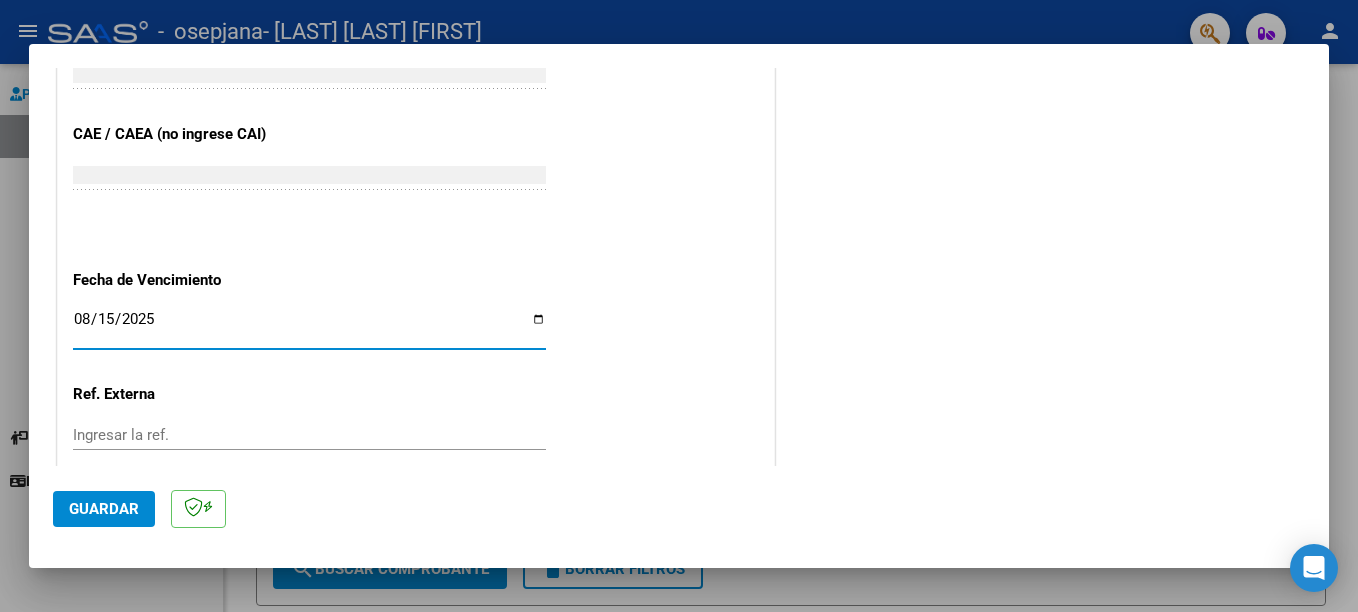 type on "2025-08-15" 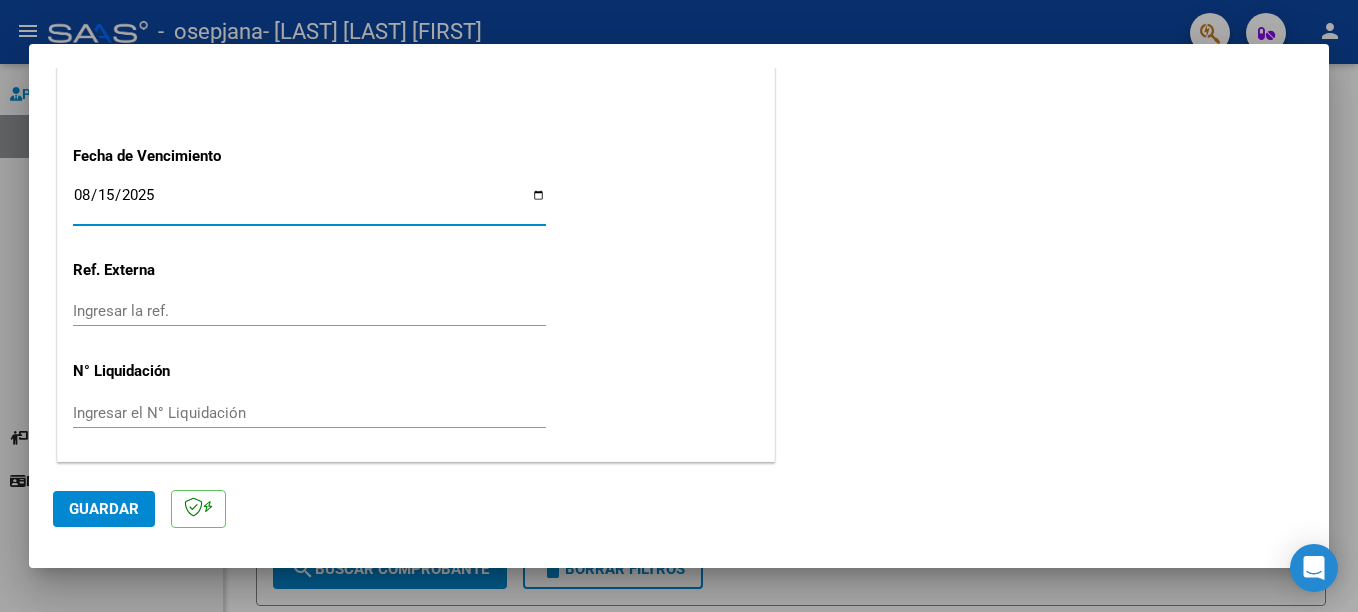 click on "Guardar" 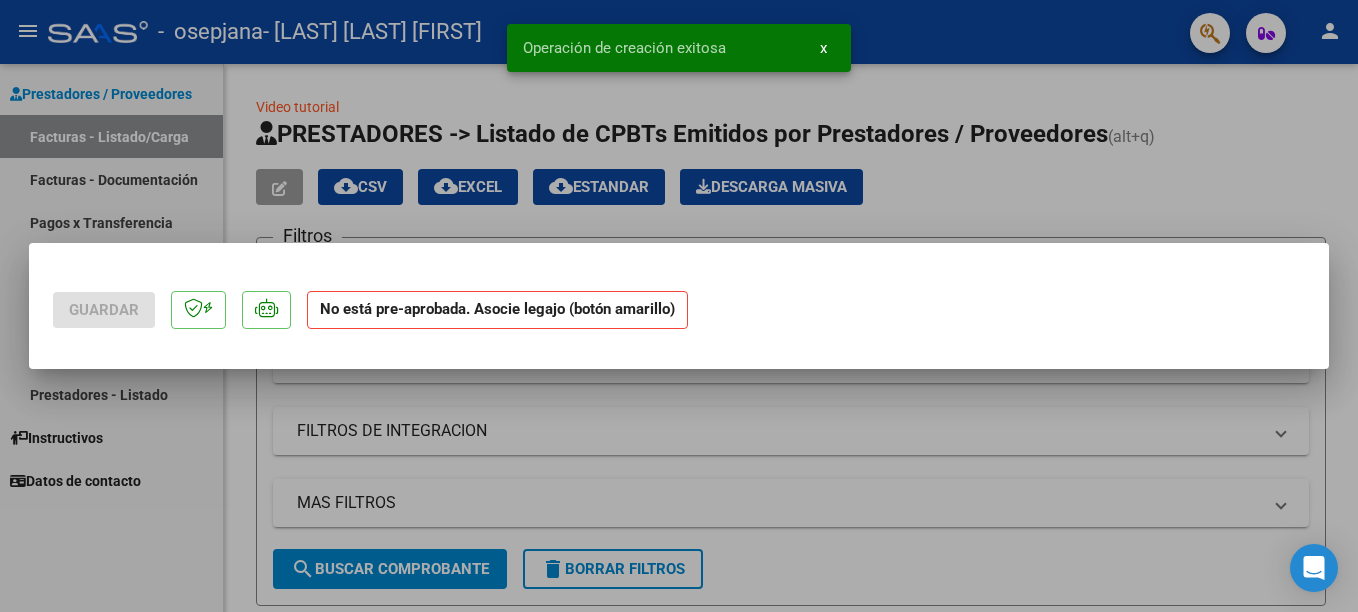 scroll, scrollTop: 0, scrollLeft: 0, axis: both 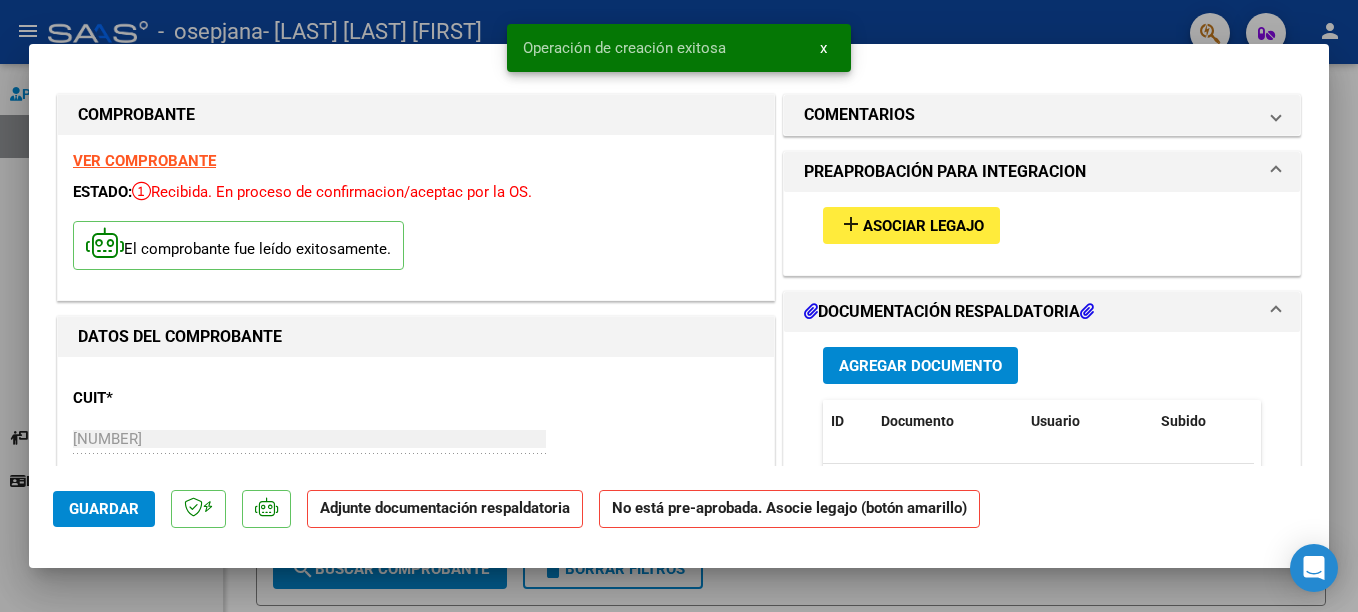 click on "Asociar Legajo" at bounding box center (923, 226) 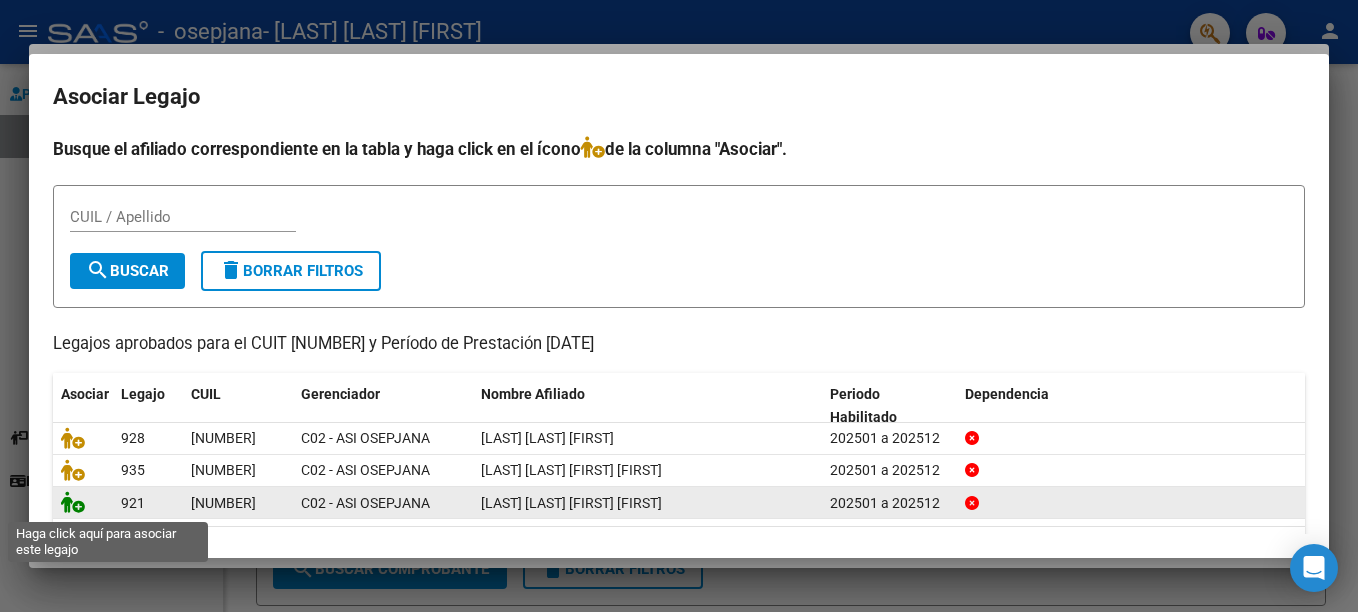 click 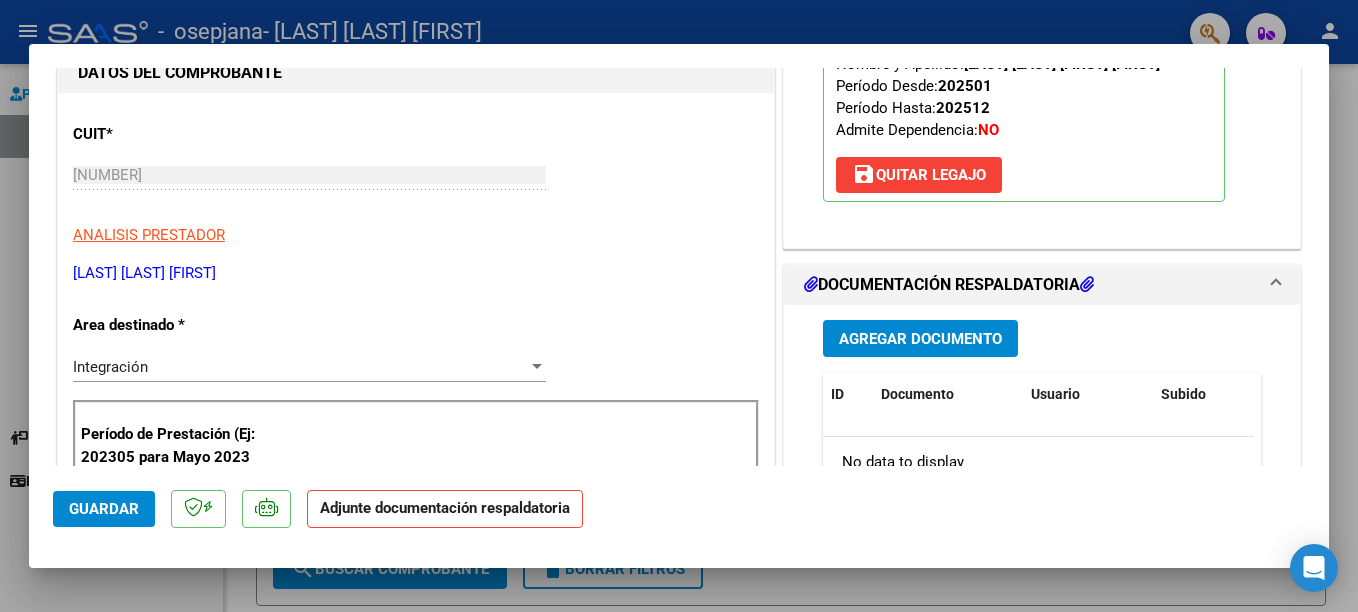 scroll, scrollTop: 300, scrollLeft: 0, axis: vertical 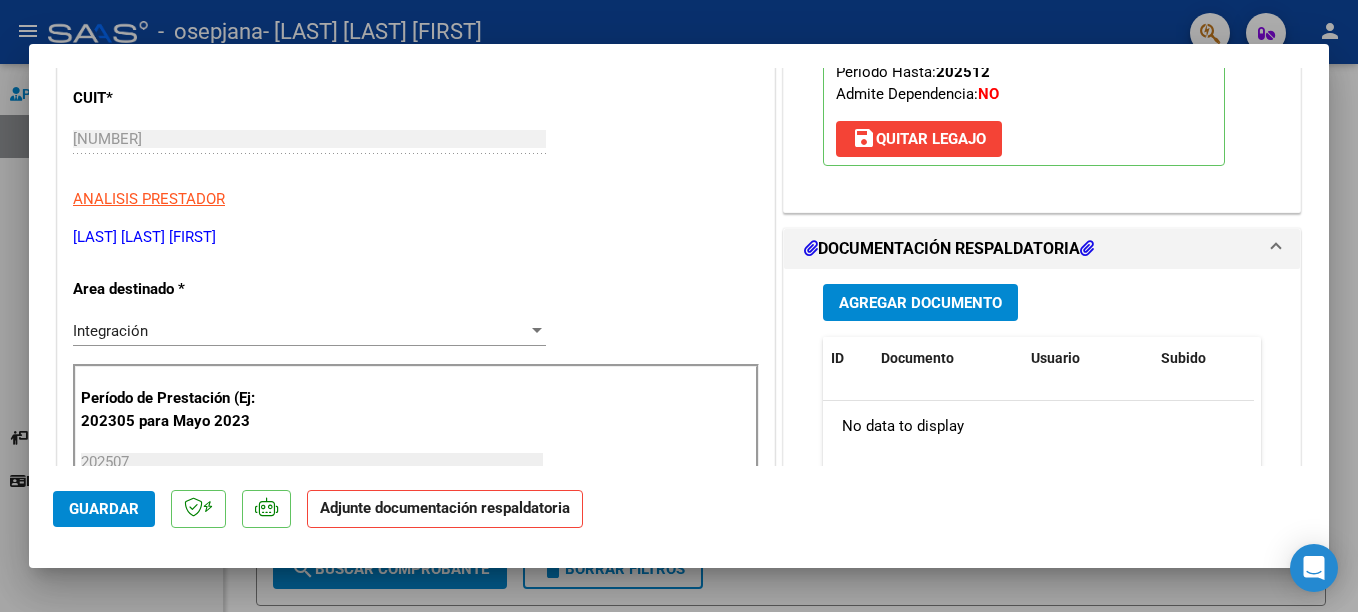 click on "Agregar Documento" at bounding box center [920, 303] 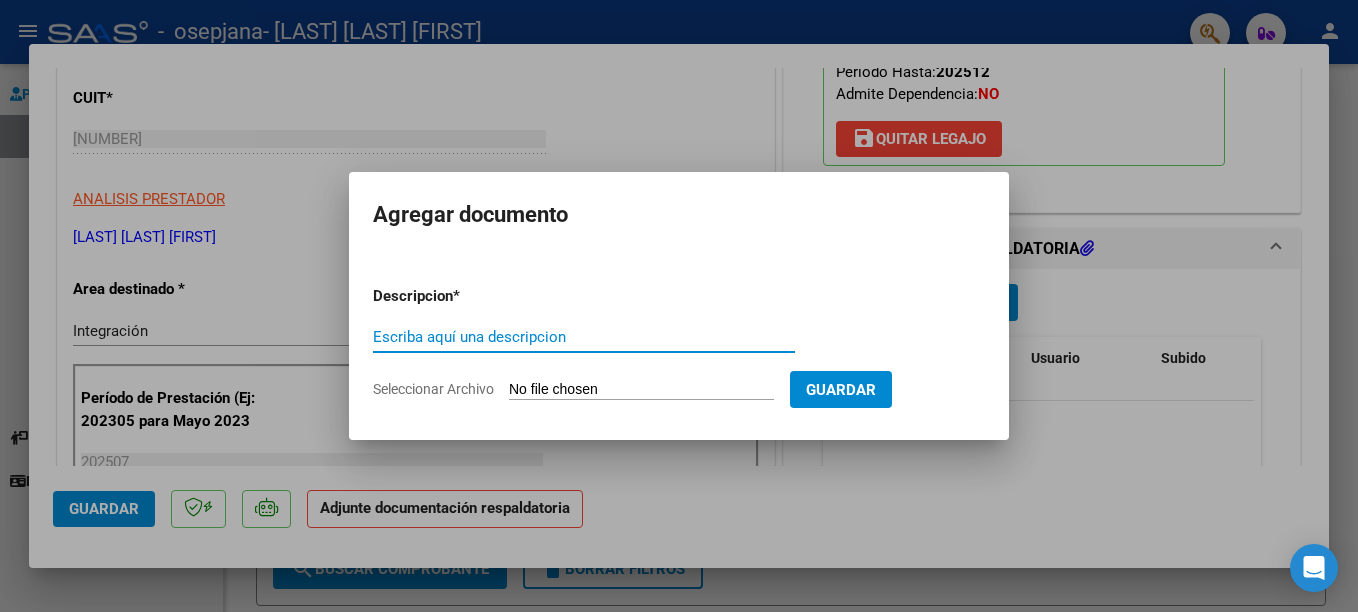 click on "Escriba aquí una descripcion" at bounding box center [584, 337] 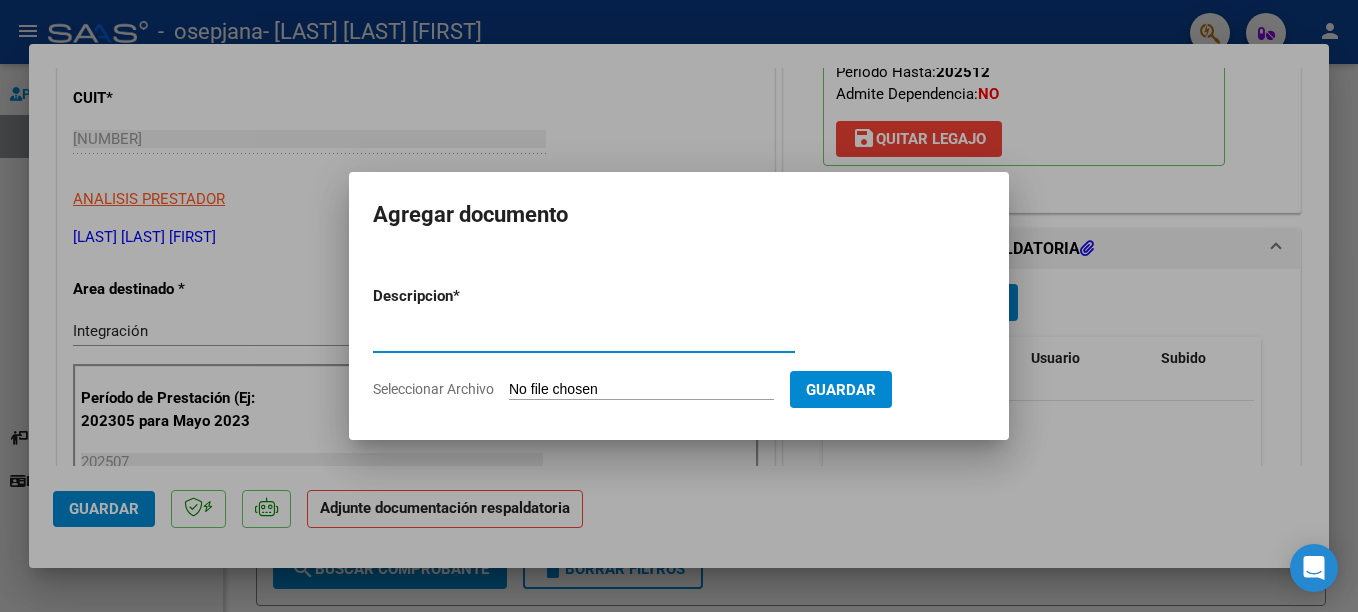 type on "planilla asistencia" 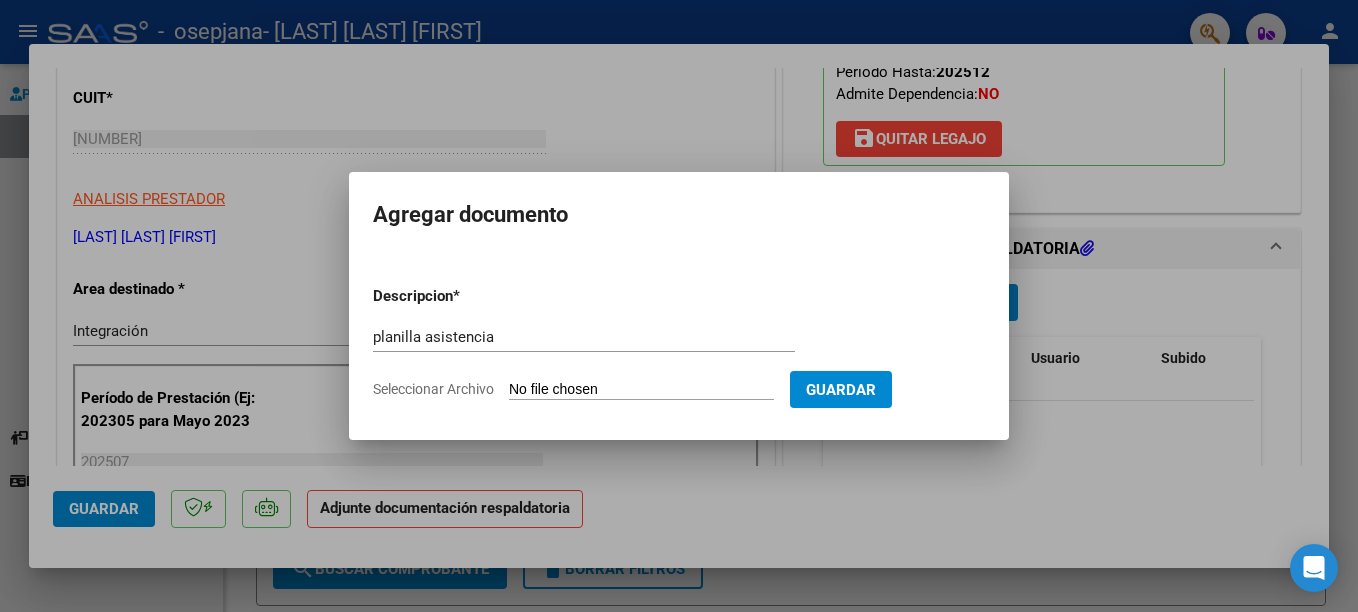 click on "Seleccionar Archivo" at bounding box center (641, 390) 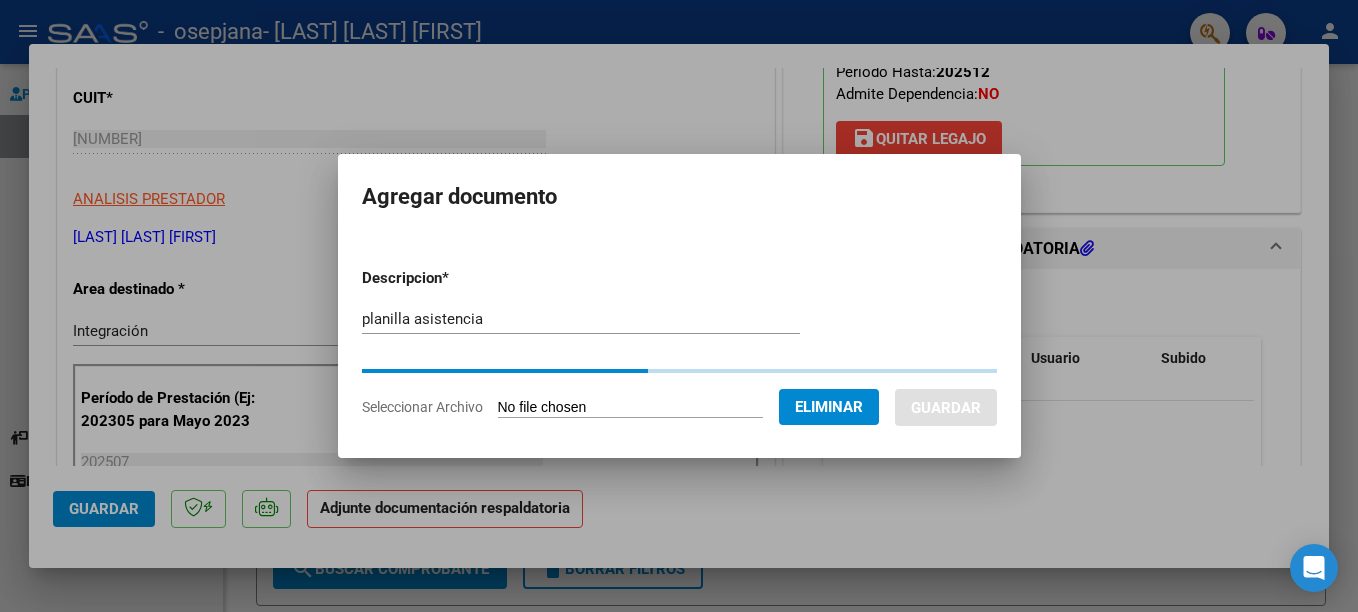 click on "Eliminar" 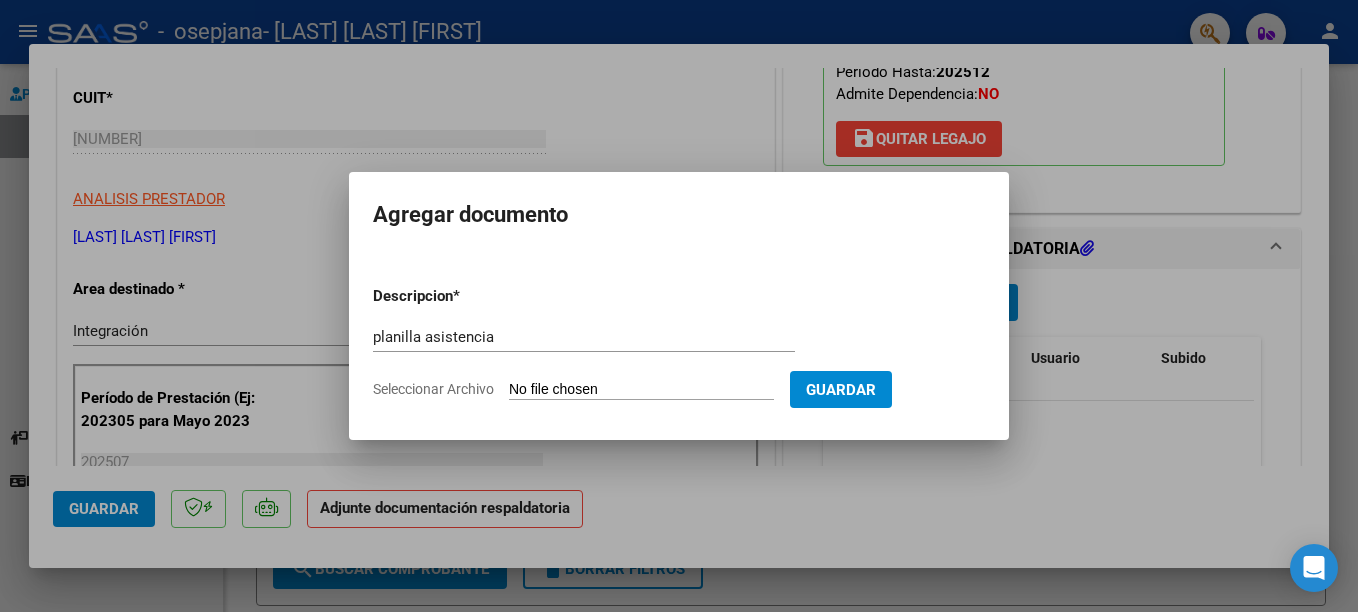 click on "Seleccionar Archivo" at bounding box center (641, 390) 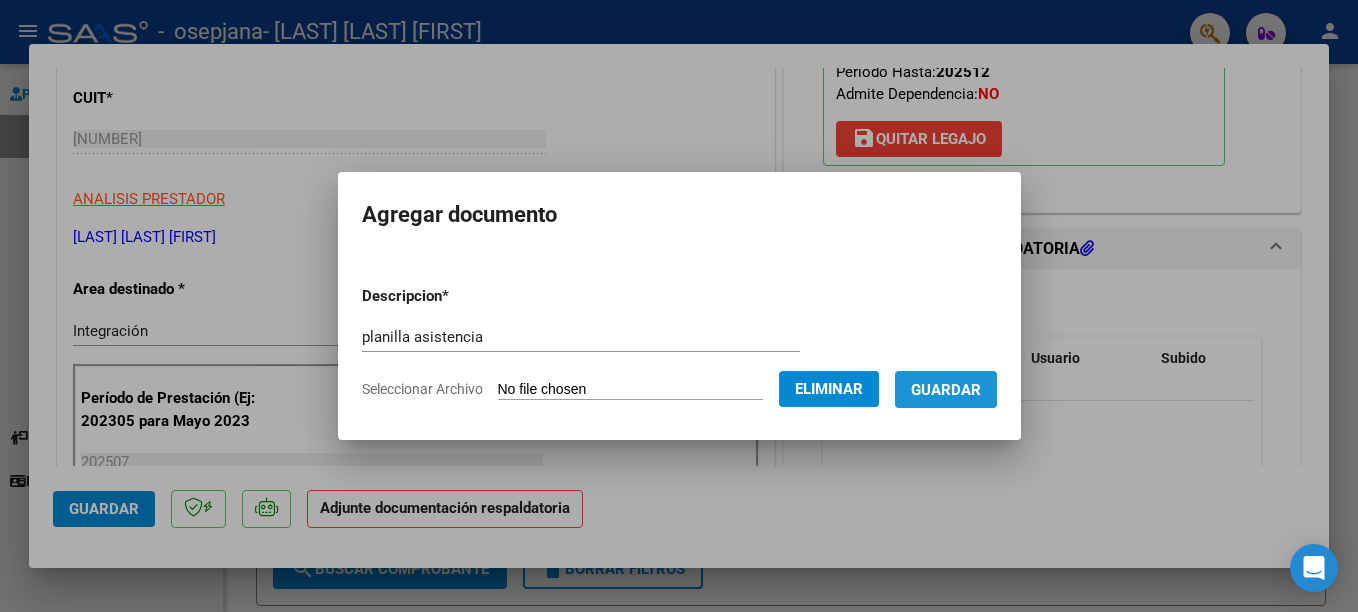 click on "Guardar" at bounding box center (946, 390) 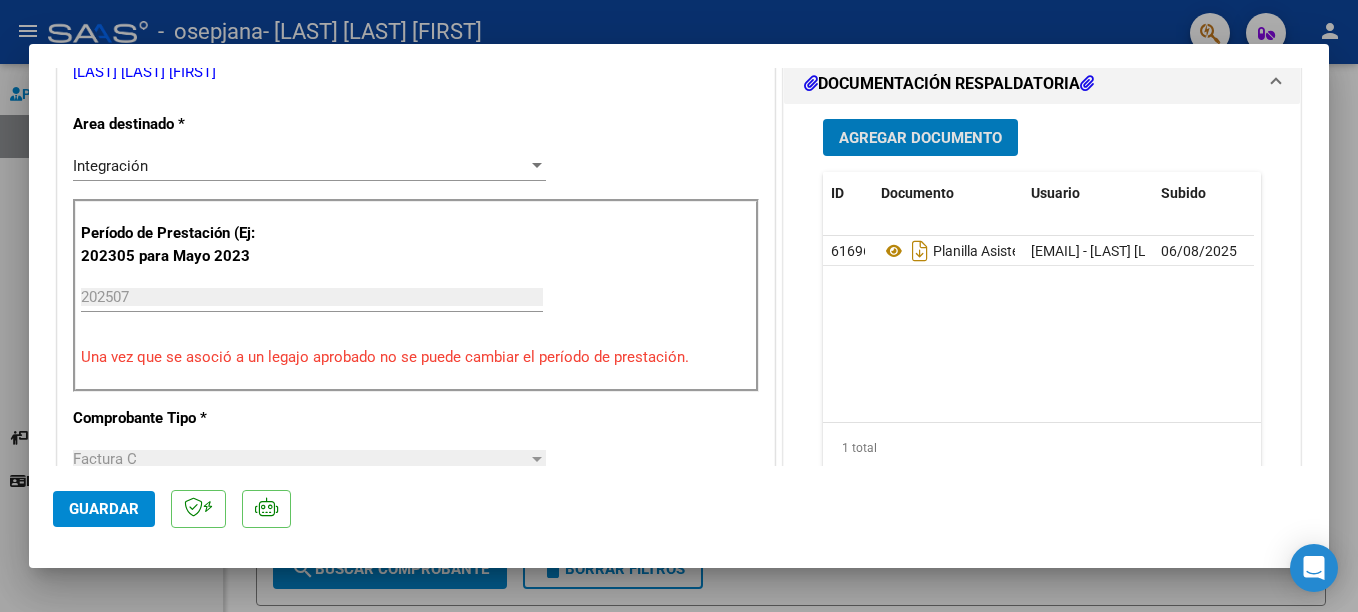 scroll, scrollTop: 500, scrollLeft: 0, axis: vertical 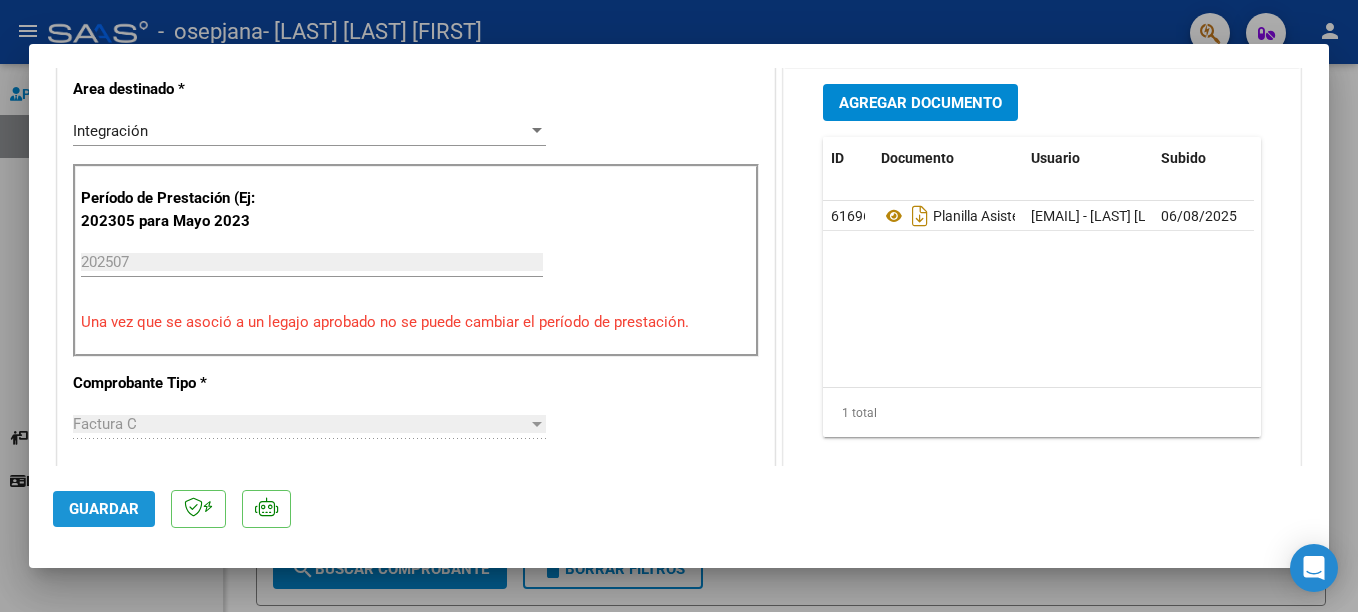 click on "Guardar" 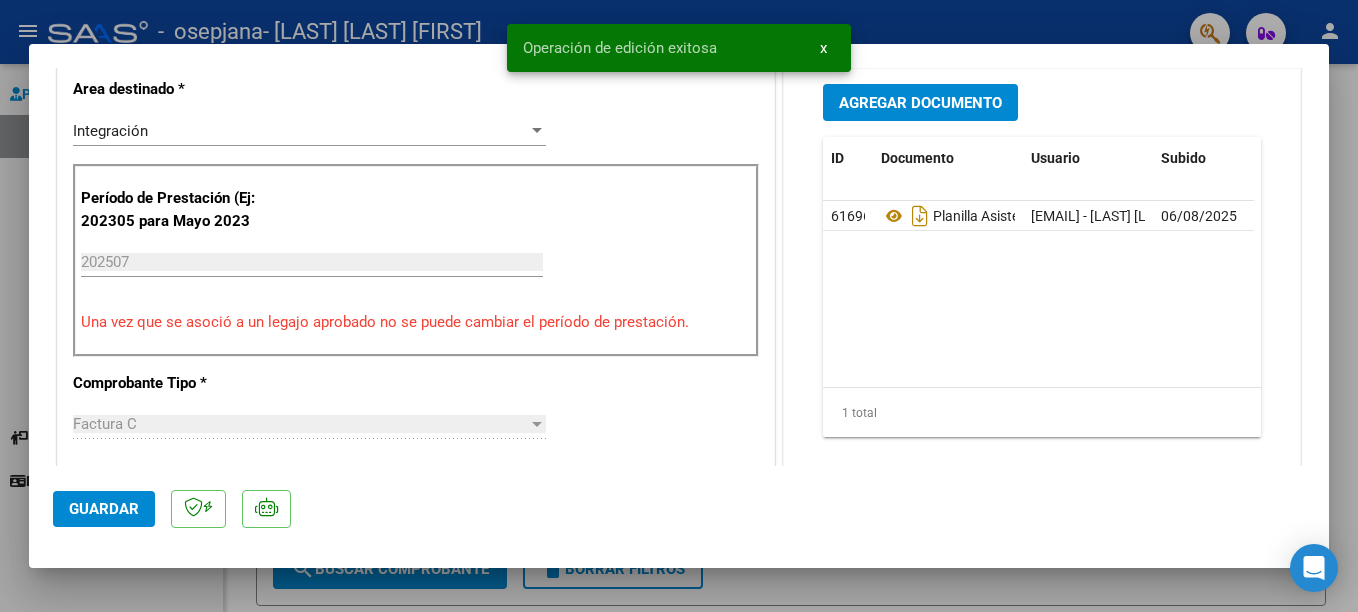click at bounding box center (679, 306) 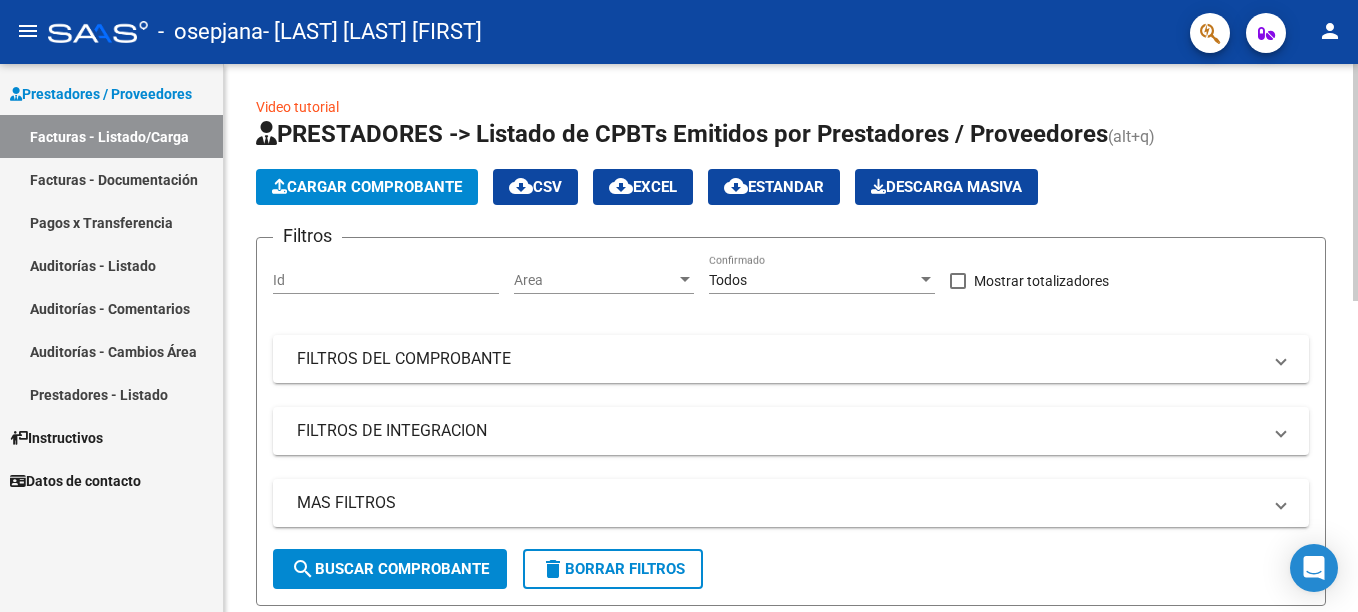 click on "Cargar Comprobante" 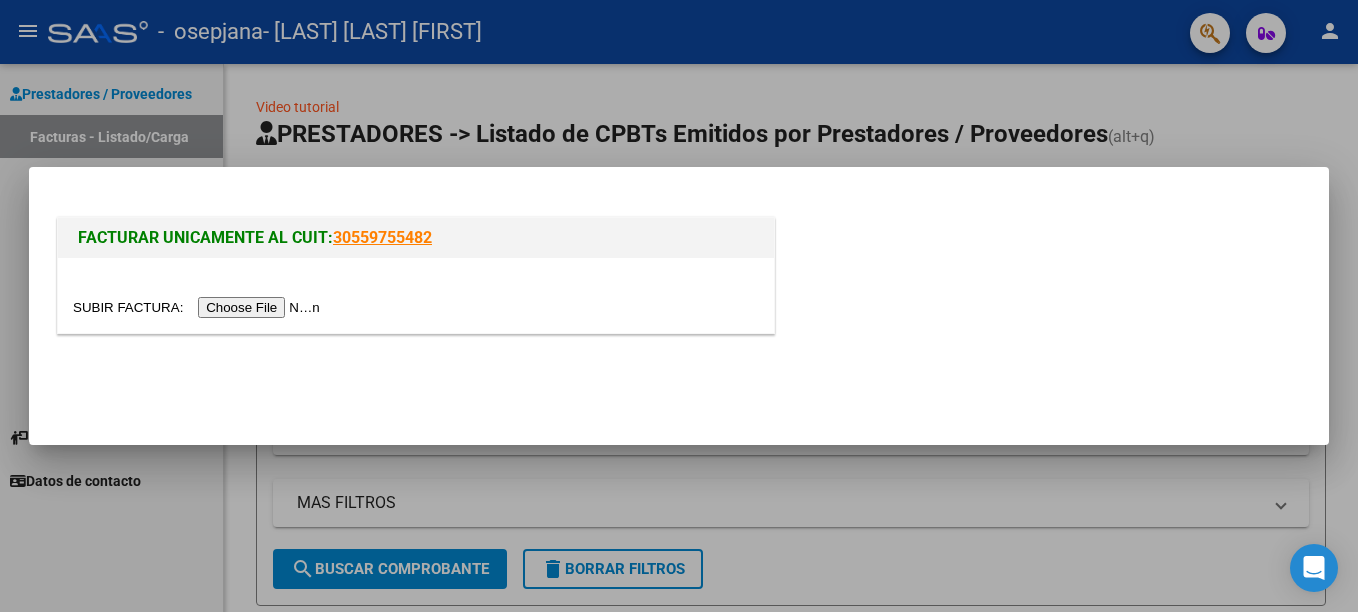 click at bounding box center (199, 307) 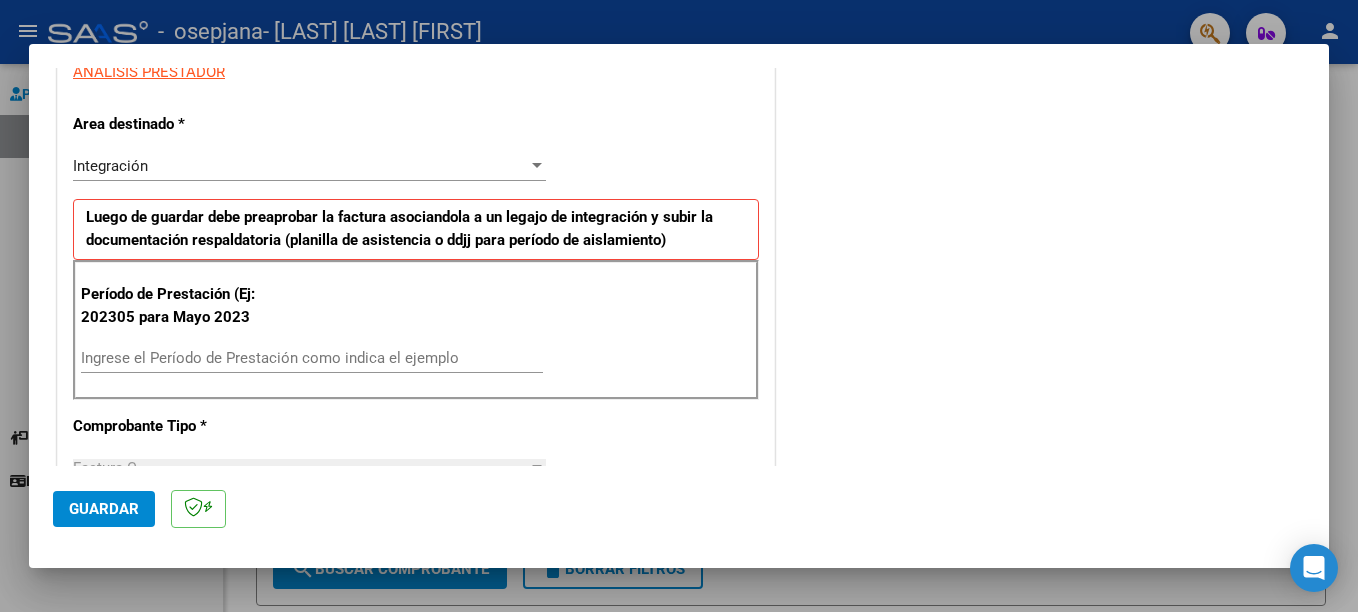 scroll, scrollTop: 400, scrollLeft: 0, axis: vertical 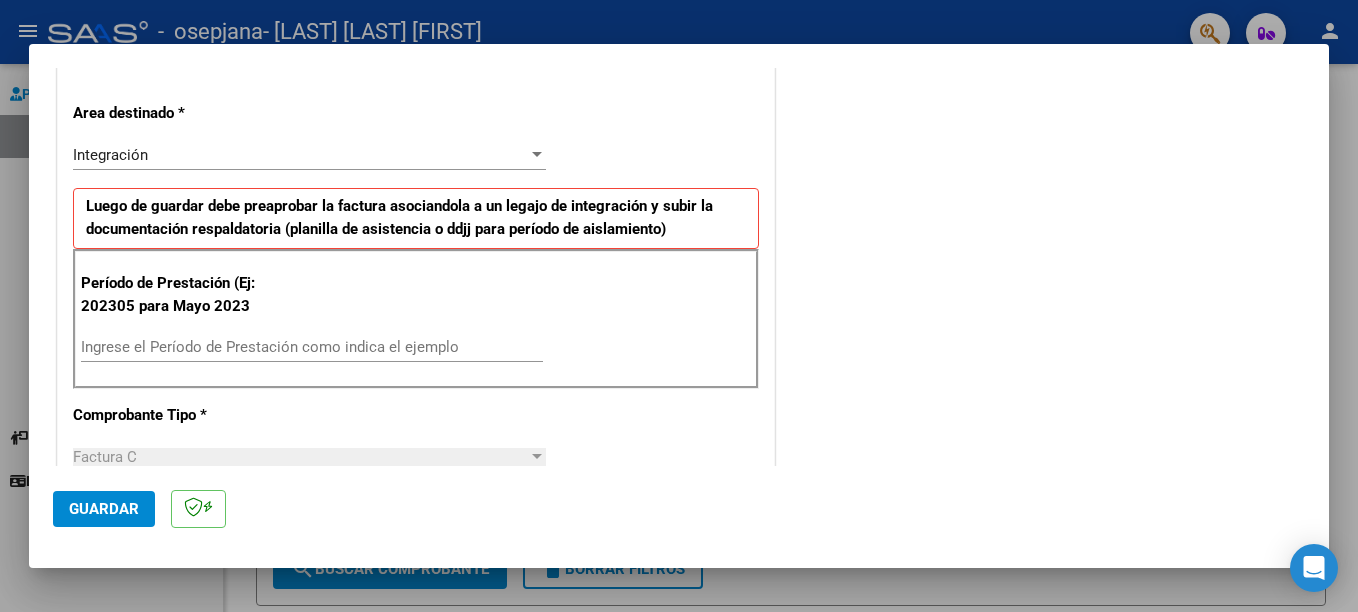 click on "Ingrese el Período de Prestación como indica el ejemplo" at bounding box center [312, 347] 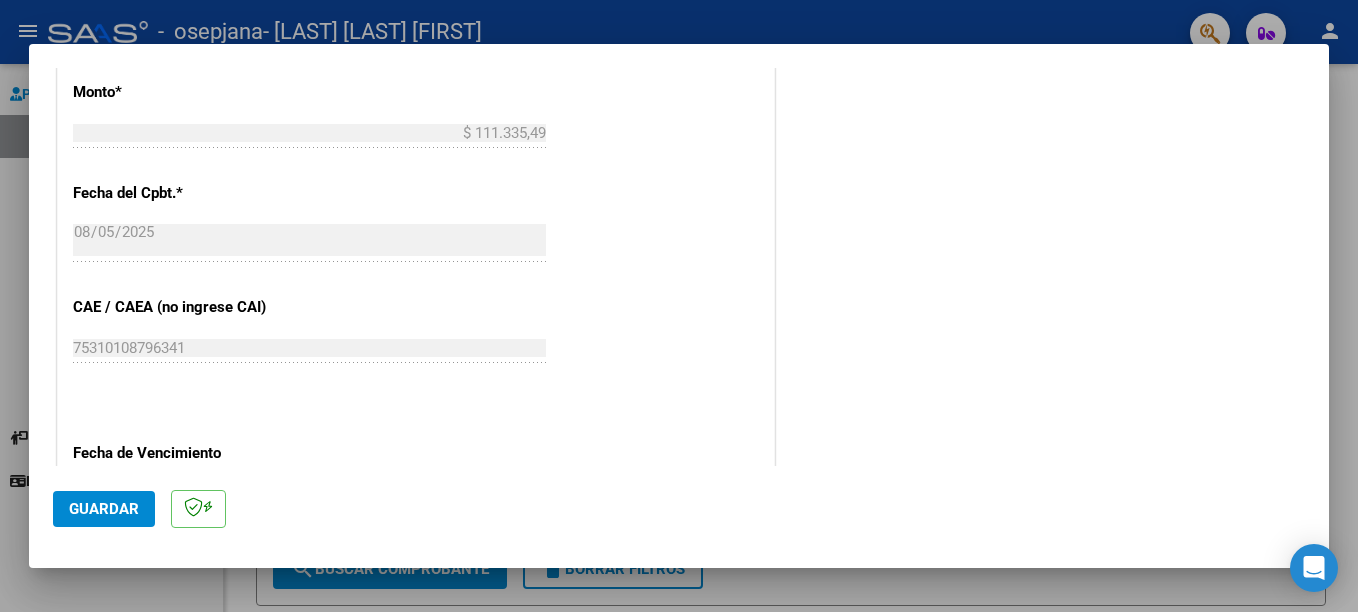 scroll, scrollTop: 1100, scrollLeft: 0, axis: vertical 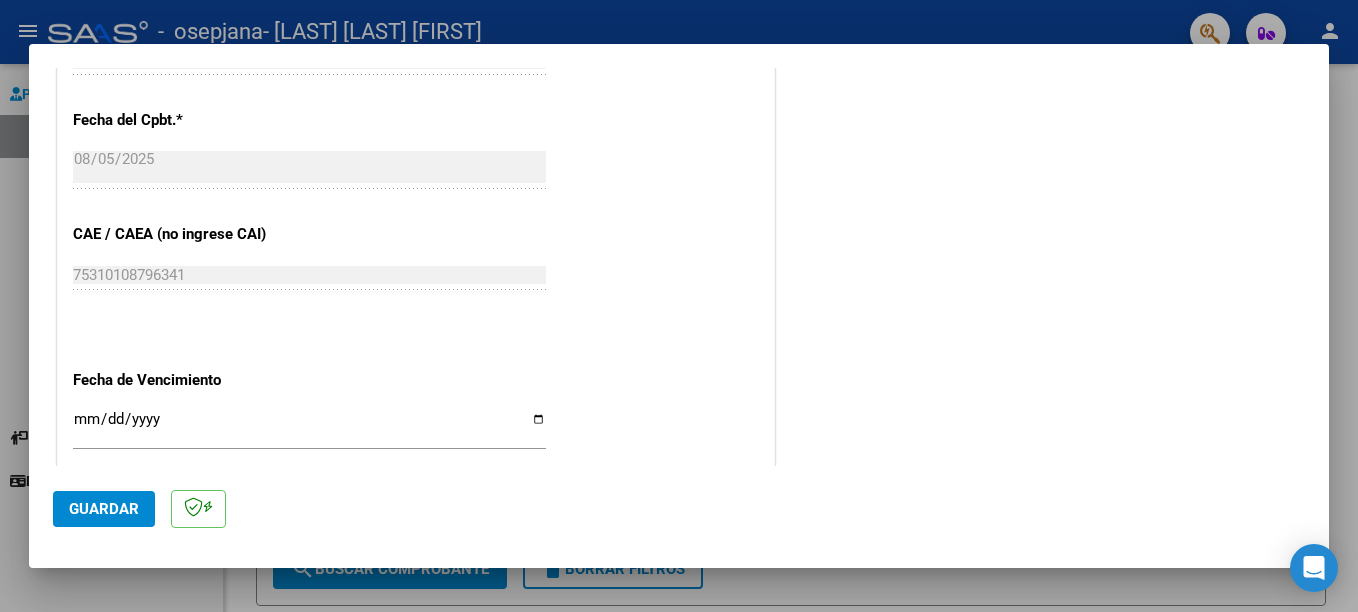 type on "202507" 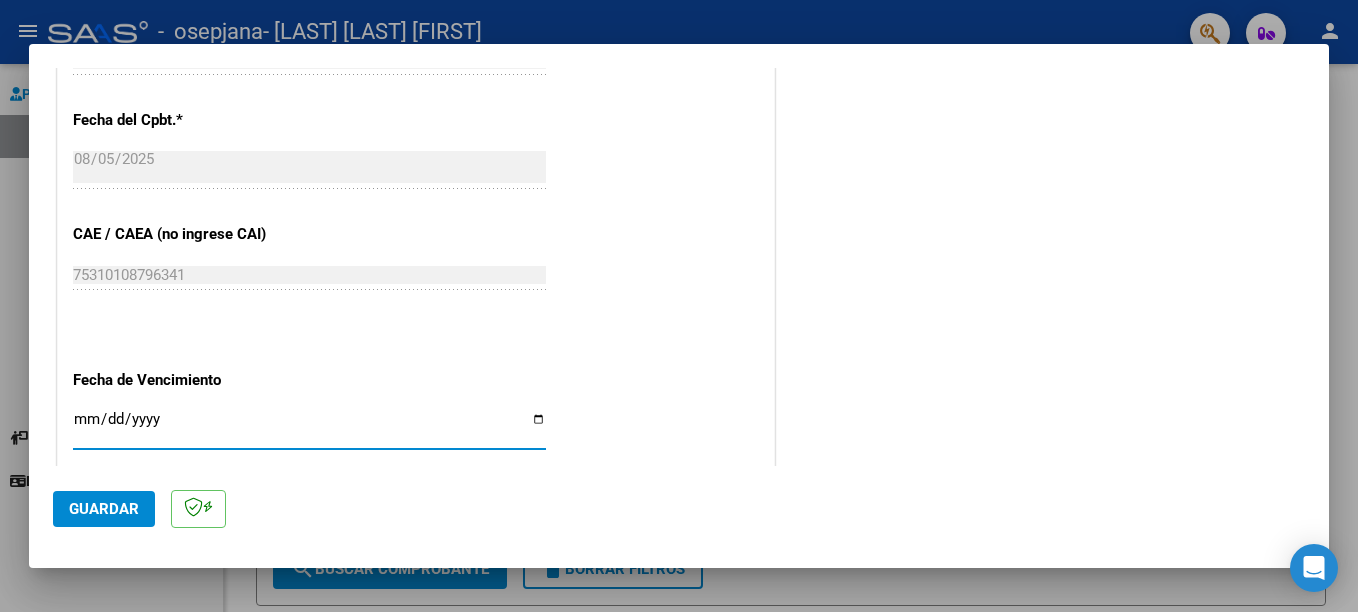 click on "Ingresar la fecha" at bounding box center (309, 427) 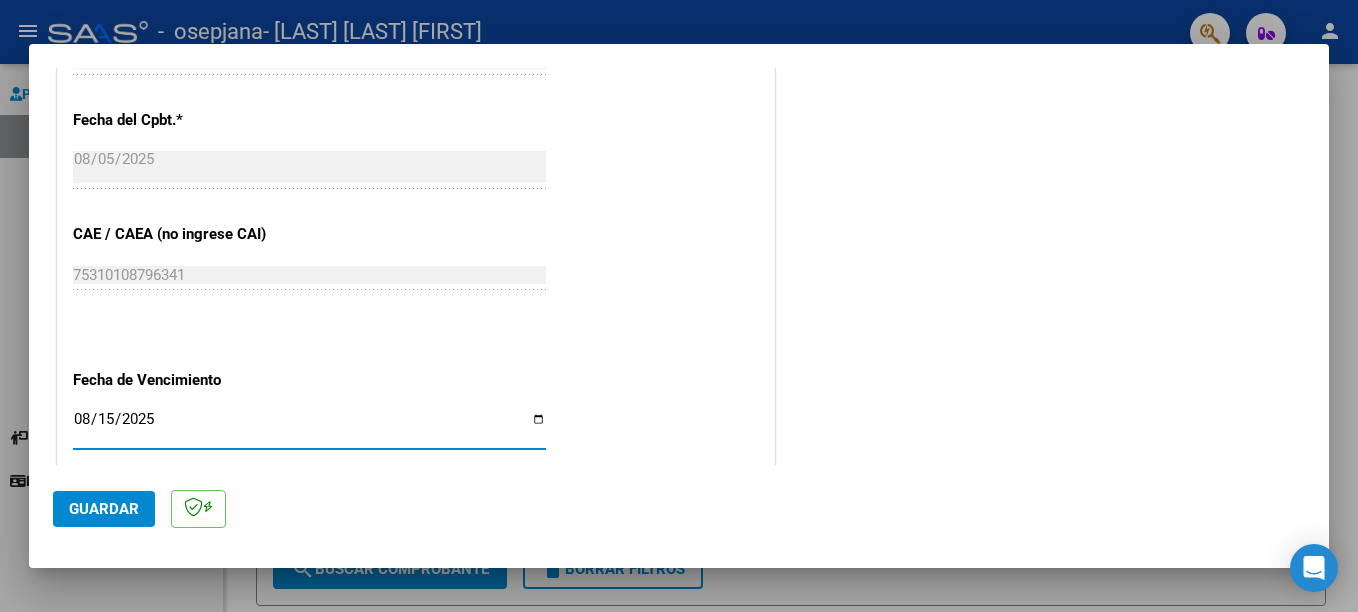 type on "2025-08-15" 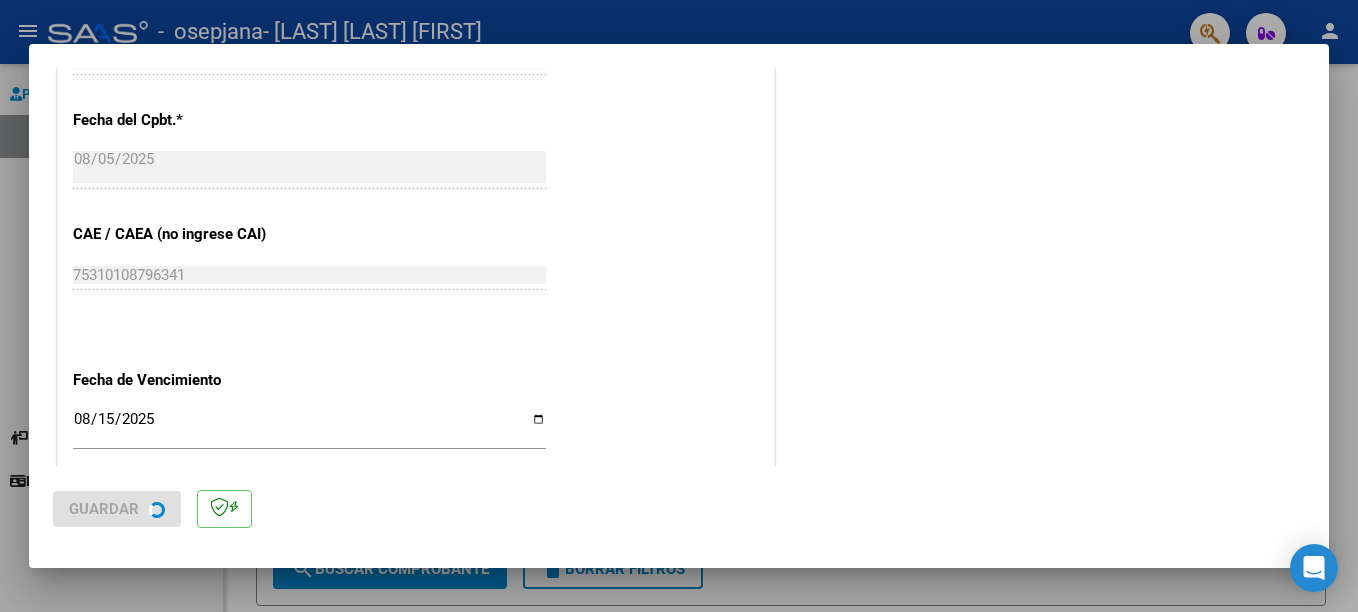 scroll, scrollTop: 0, scrollLeft: 0, axis: both 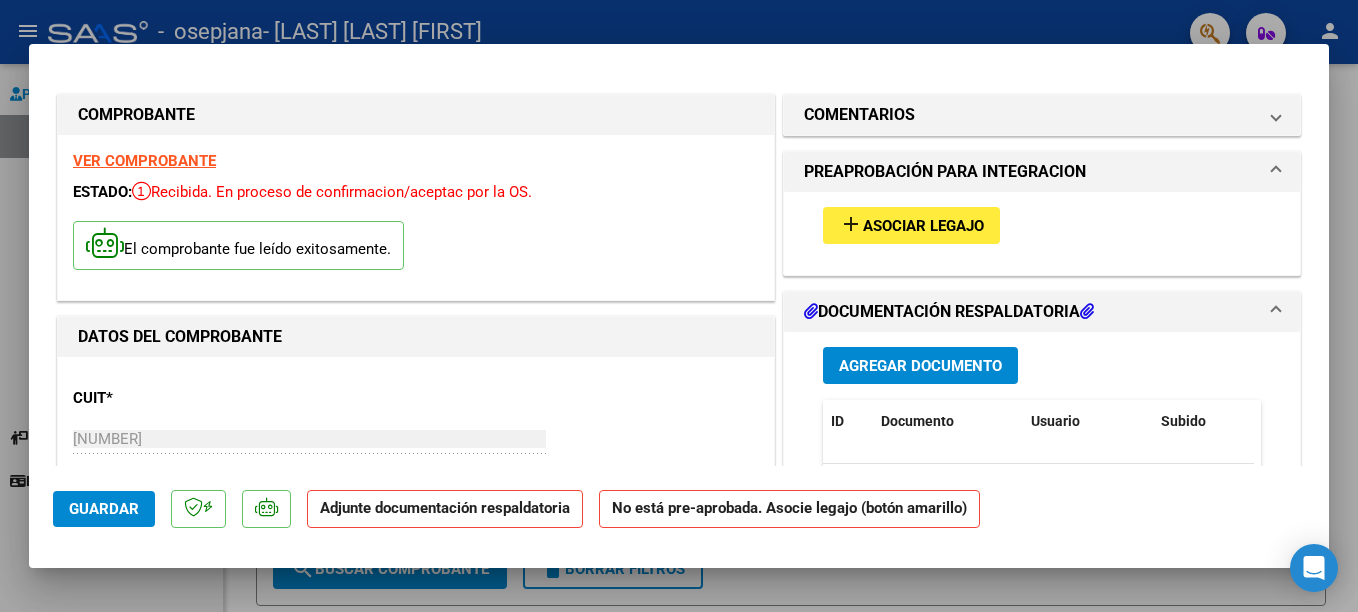 click on "Asociar Legajo" at bounding box center (923, 226) 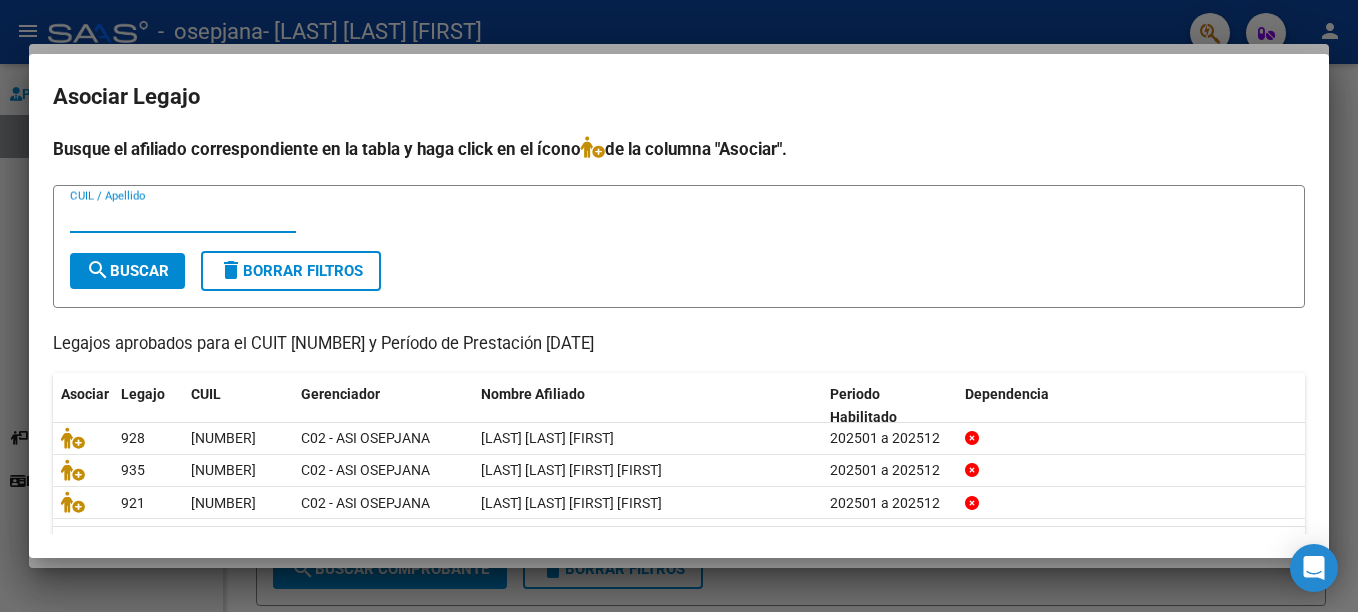 scroll, scrollTop: 62, scrollLeft: 0, axis: vertical 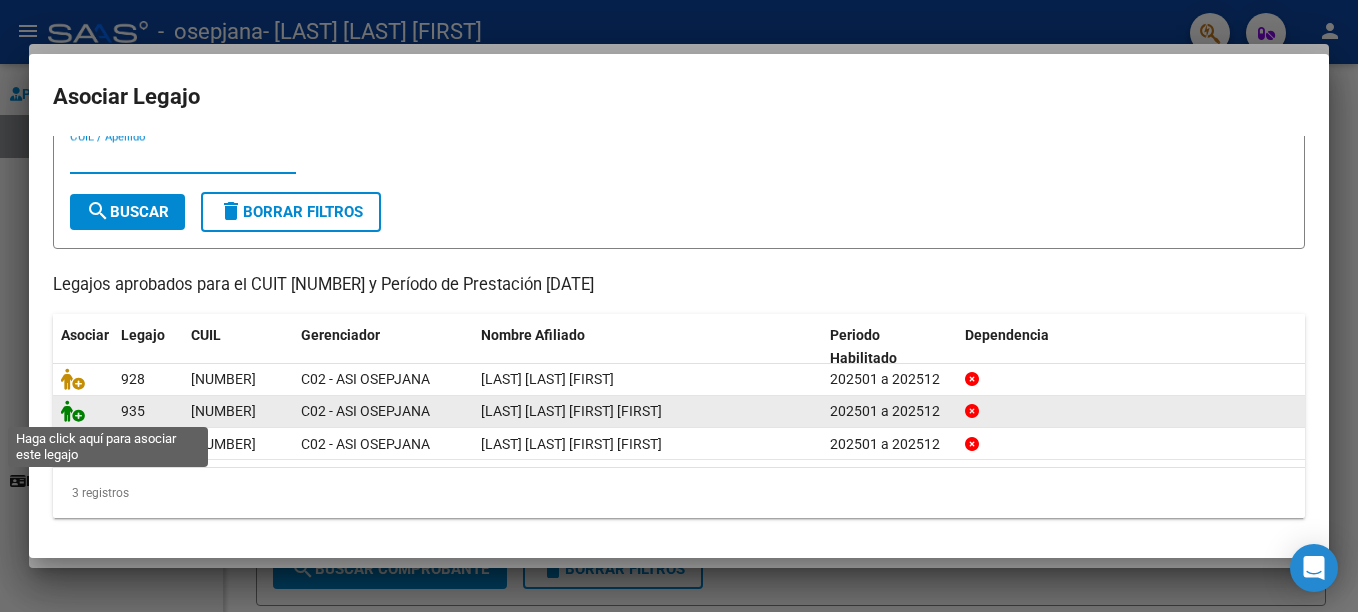 click 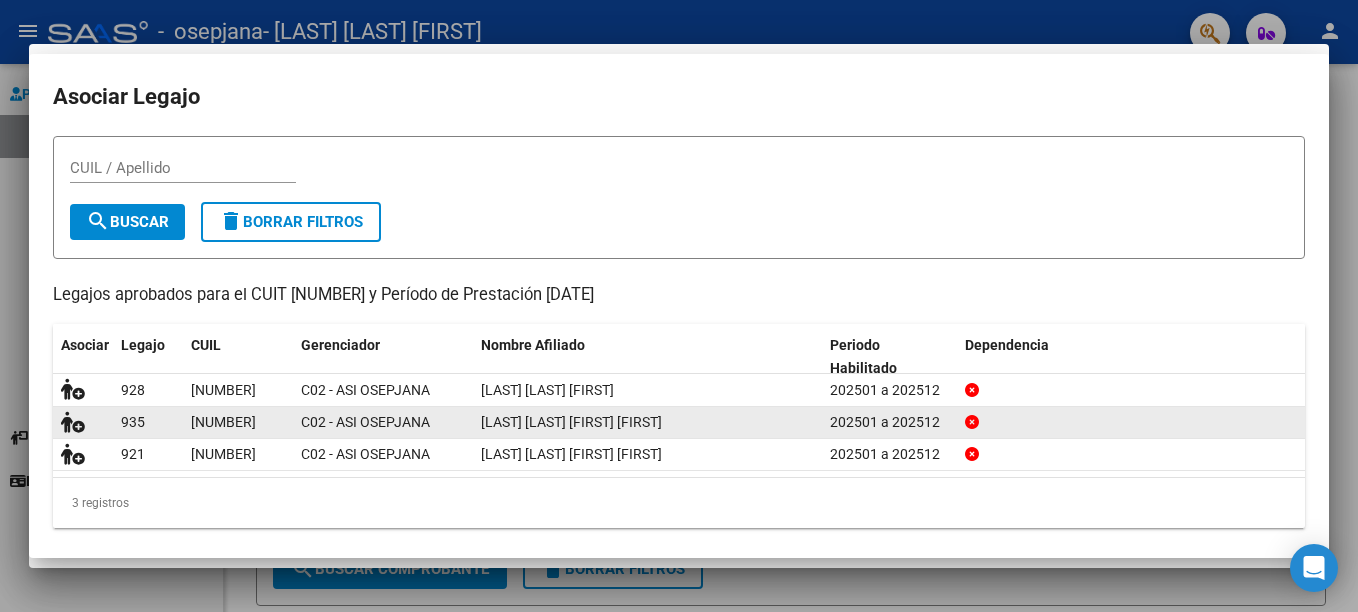 scroll, scrollTop: 75, scrollLeft: 0, axis: vertical 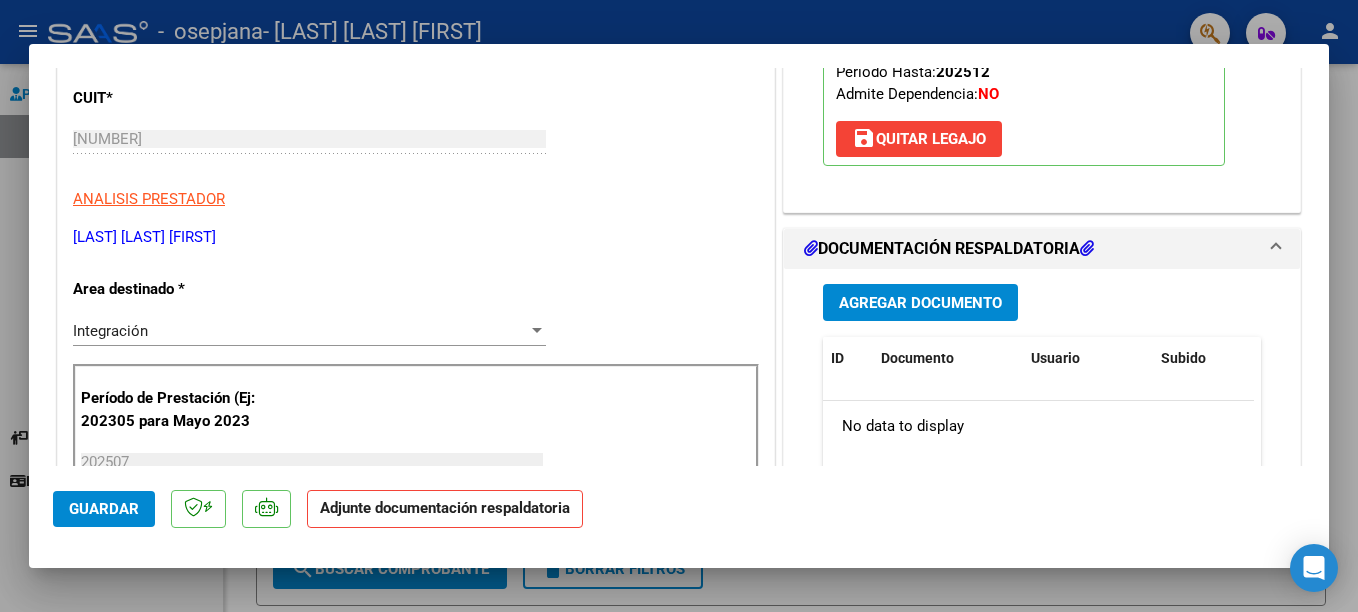click on "Agregar Documento" at bounding box center [920, 303] 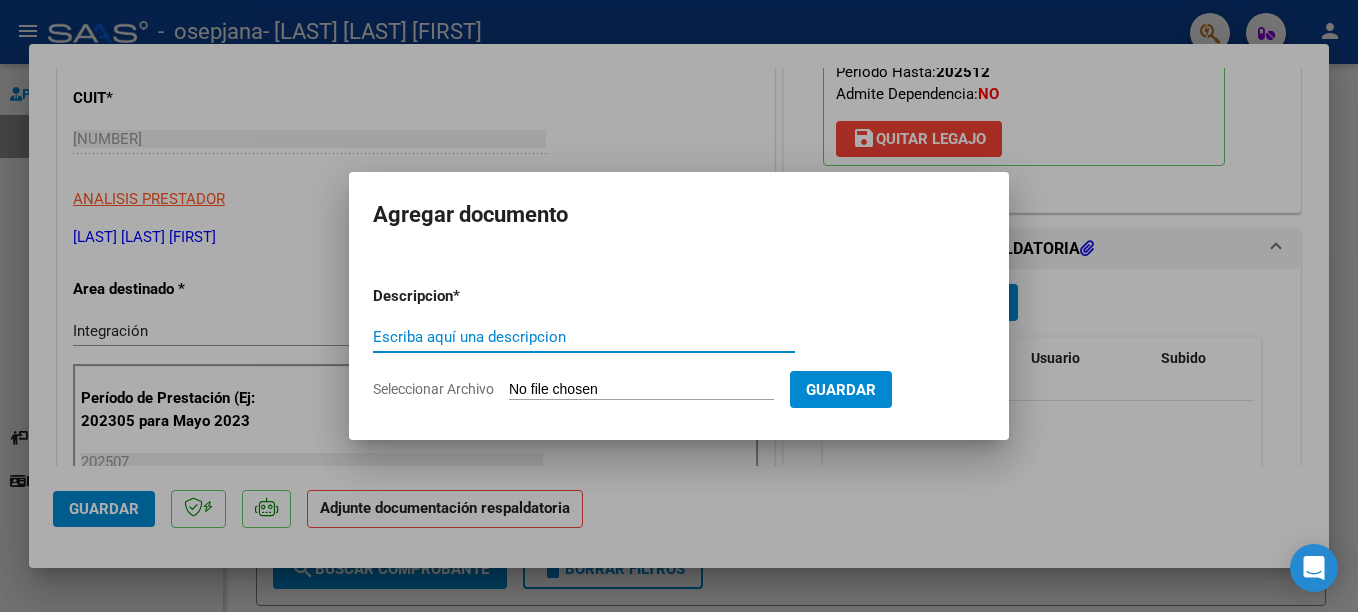click on "Escriba aquí una descripcion" at bounding box center [584, 337] 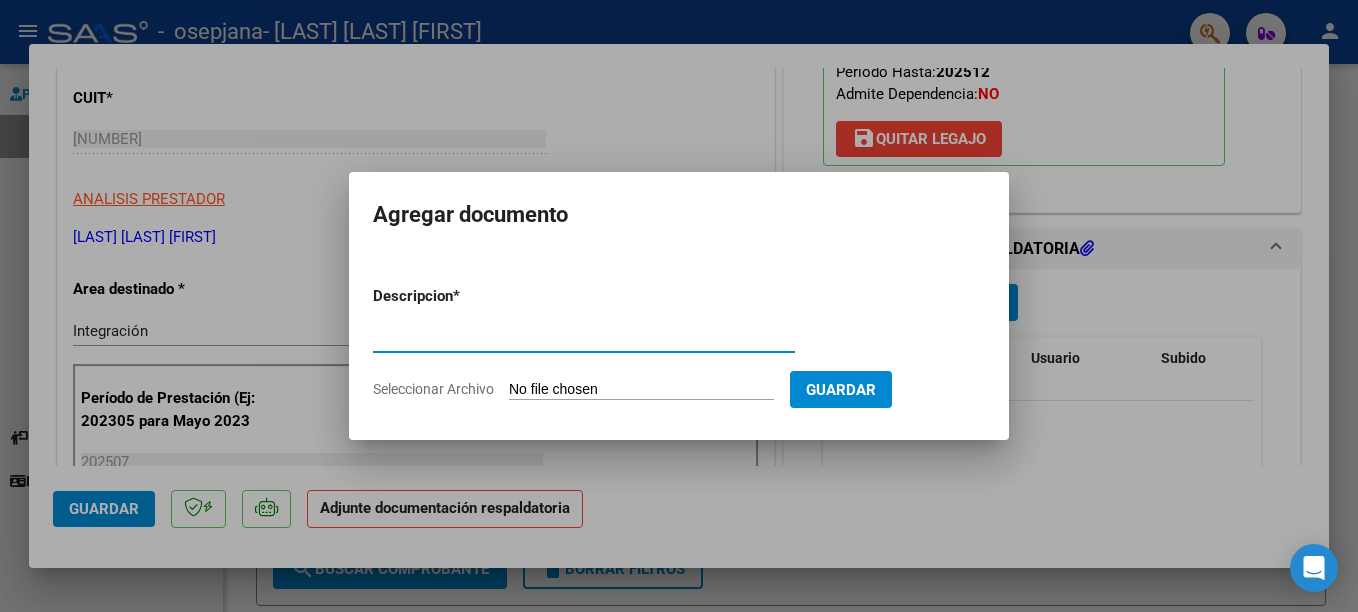 type on "planilla asistencia" 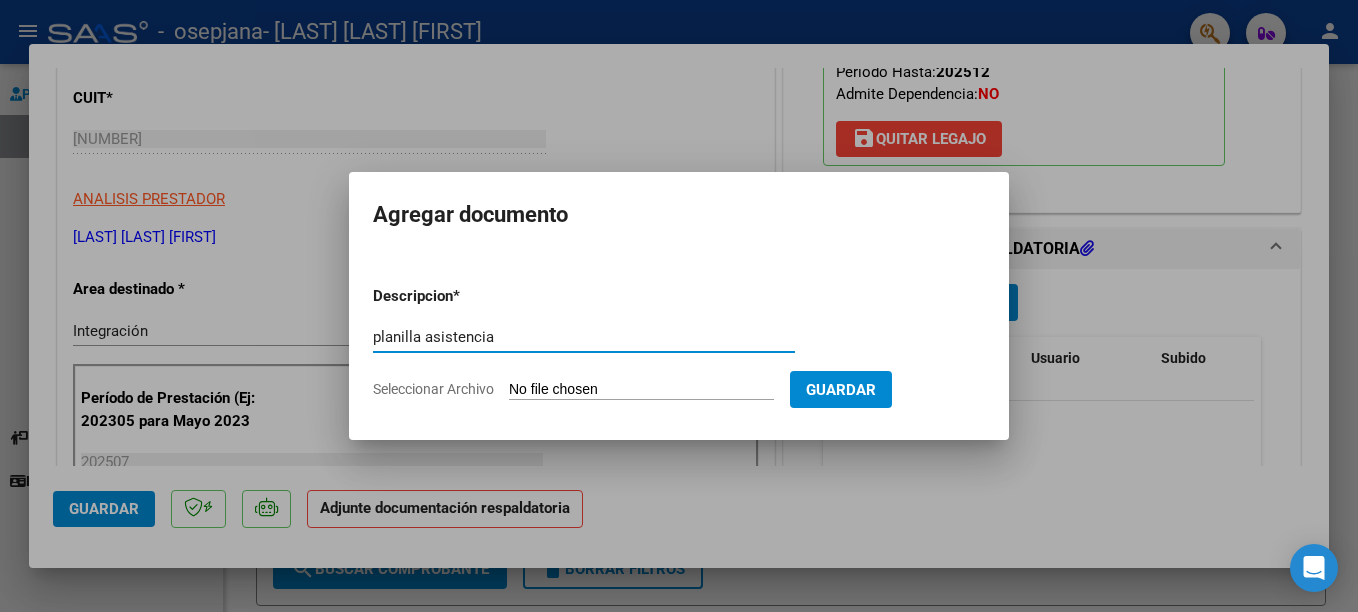 click on "Seleccionar Archivo" at bounding box center [641, 390] 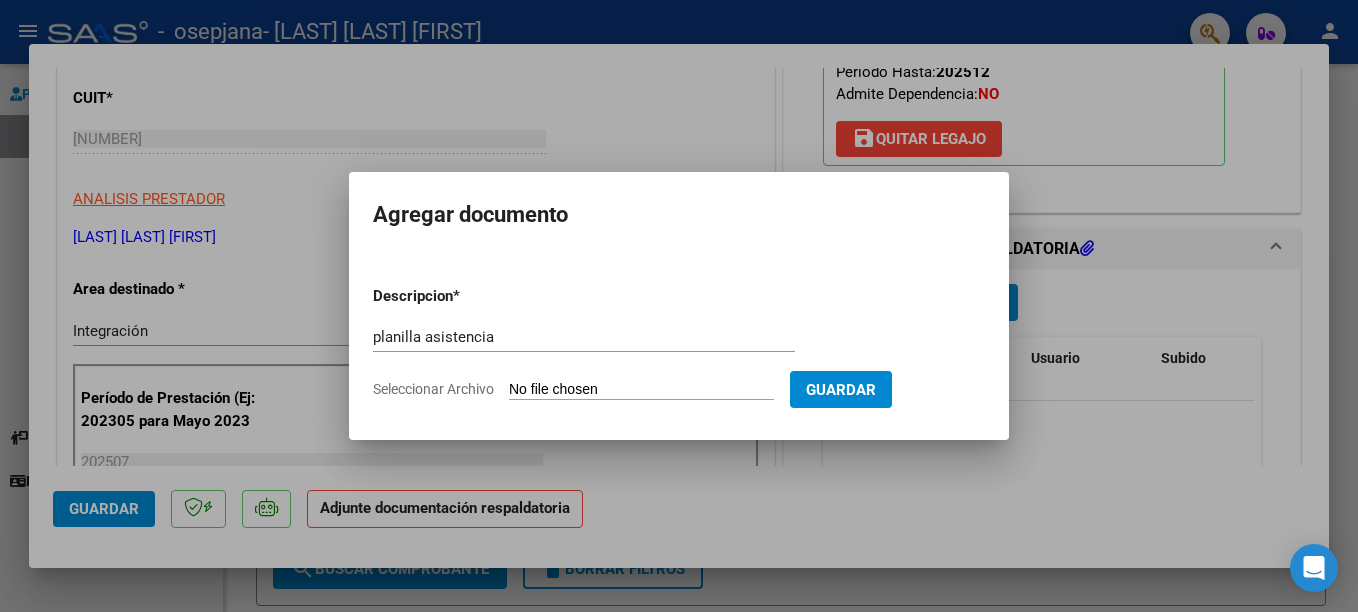 type on "C:\fakepath\[FILENAME].pdf" 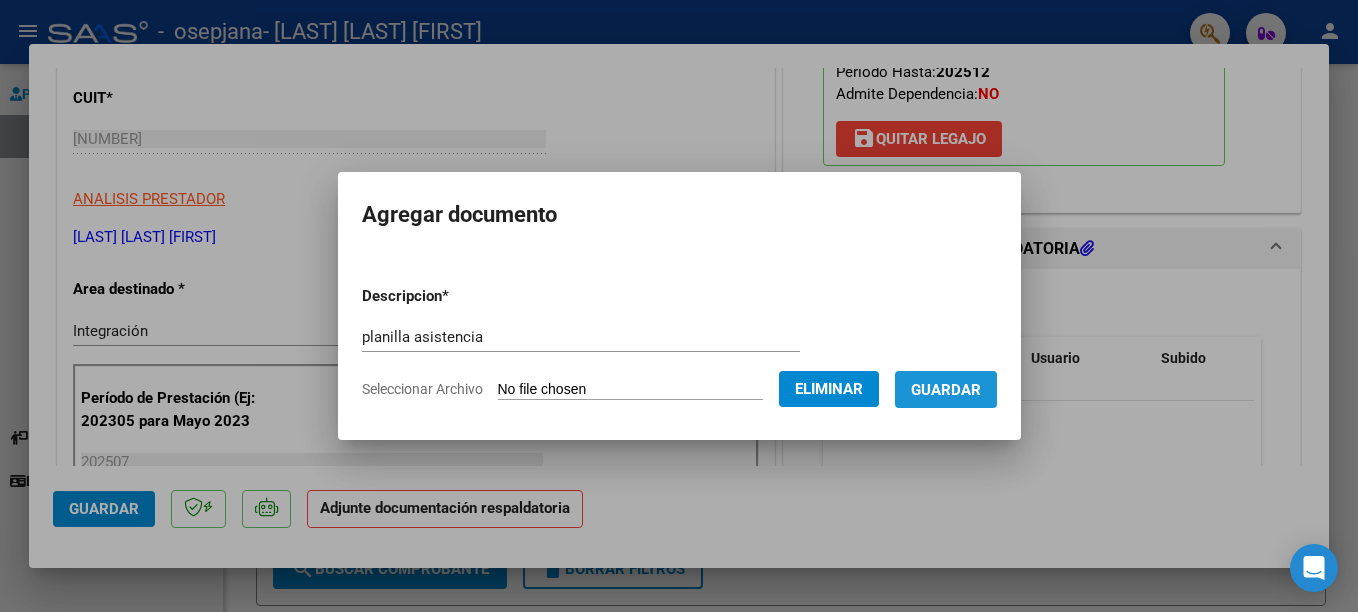 click on "Guardar" at bounding box center [946, 390] 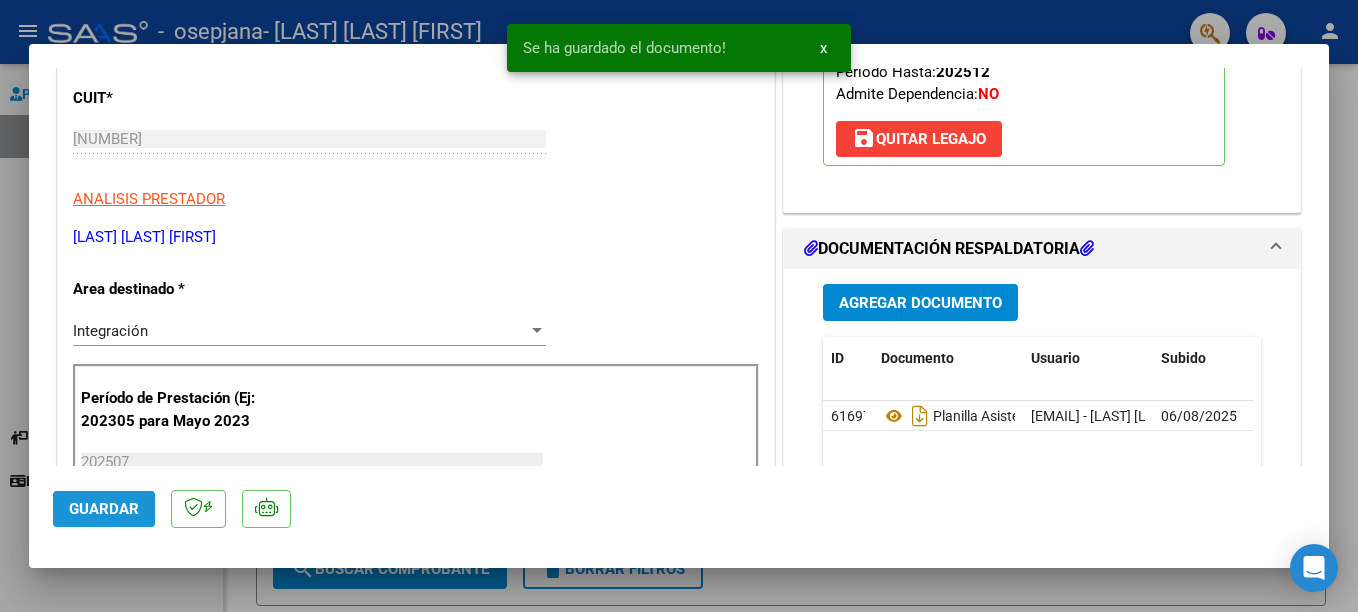 click on "Guardar" 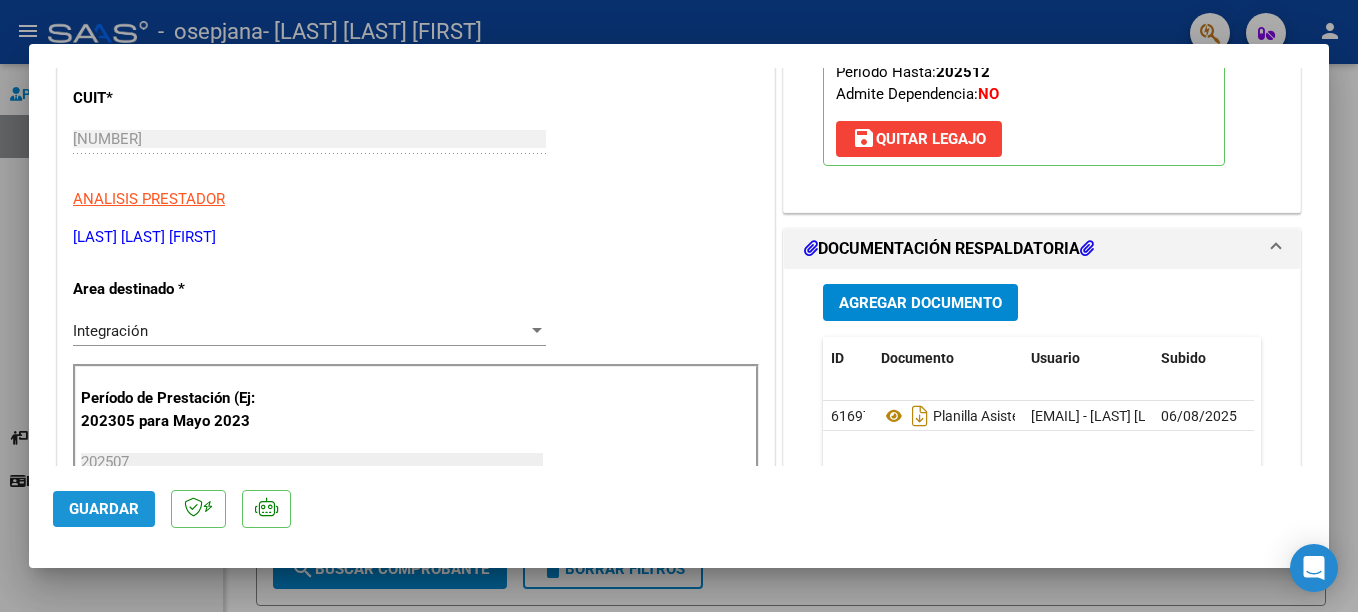 click on "Guardar" 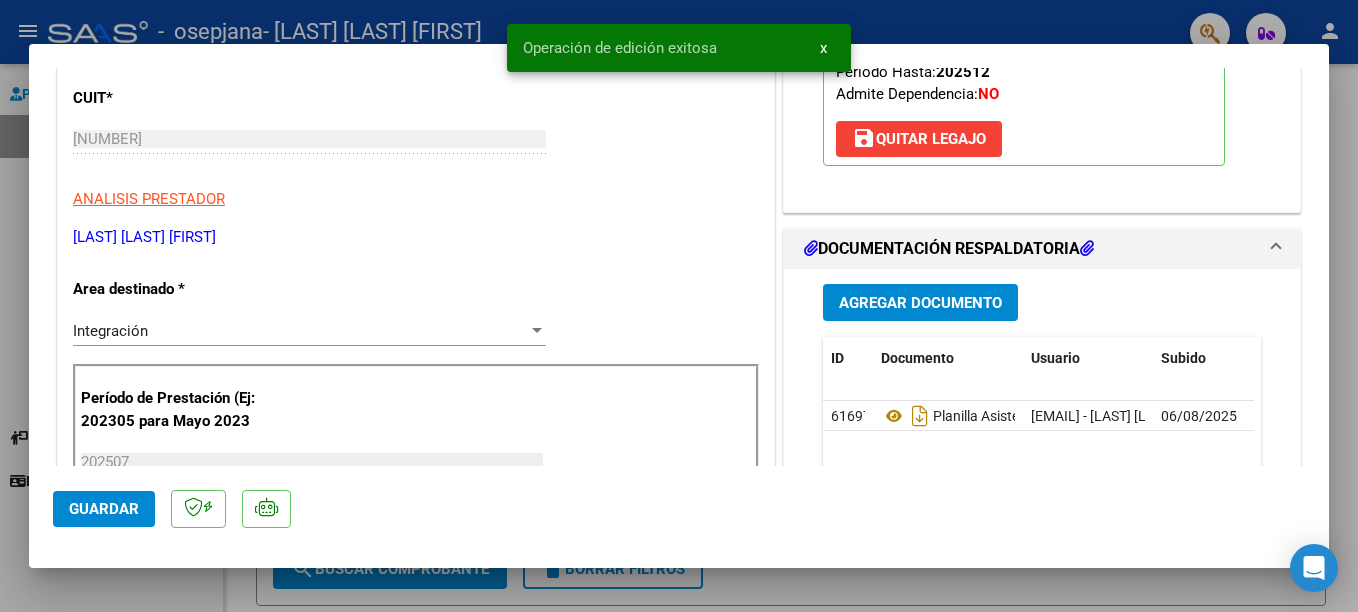 click at bounding box center [679, 306] 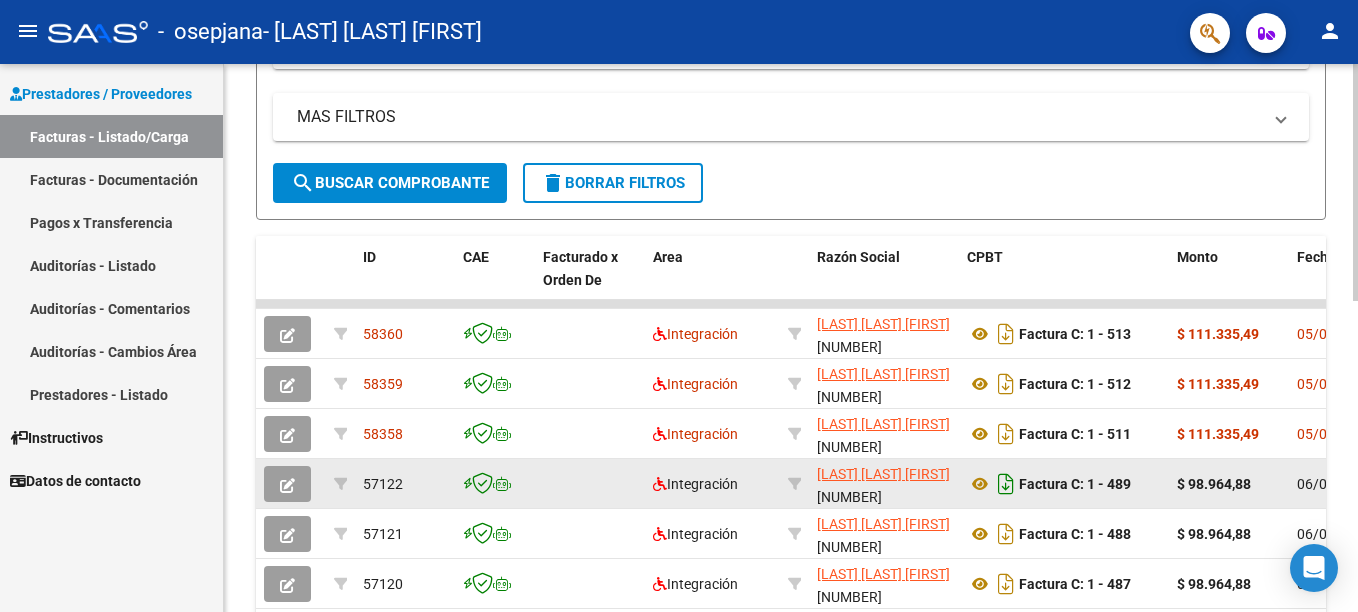 scroll, scrollTop: 0, scrollLeft: 0, axis: both 